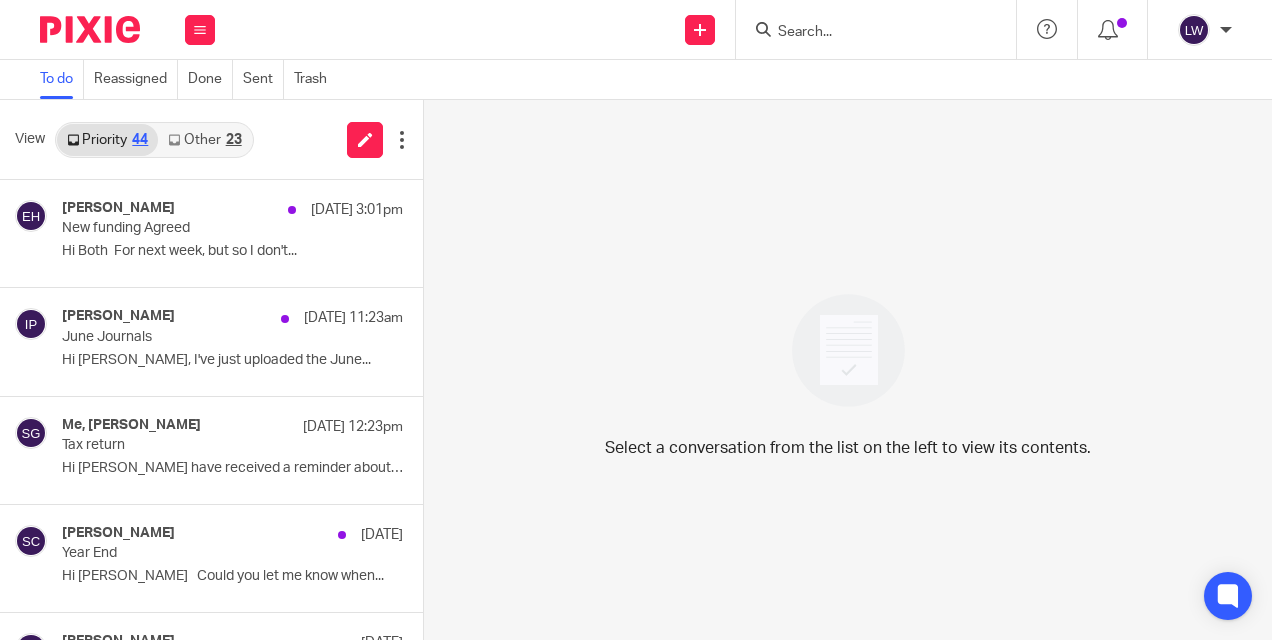 scroll, scrollTop: 0, scrollLeft: 0, axis: both 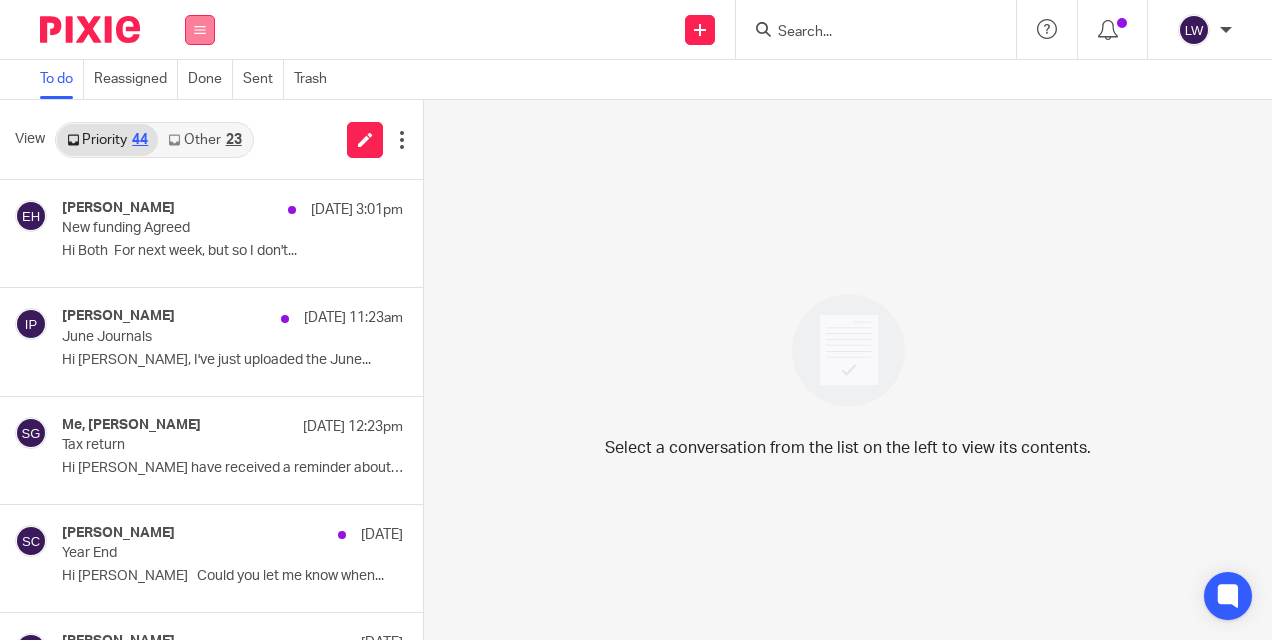 click at bounding box center [200, 30] 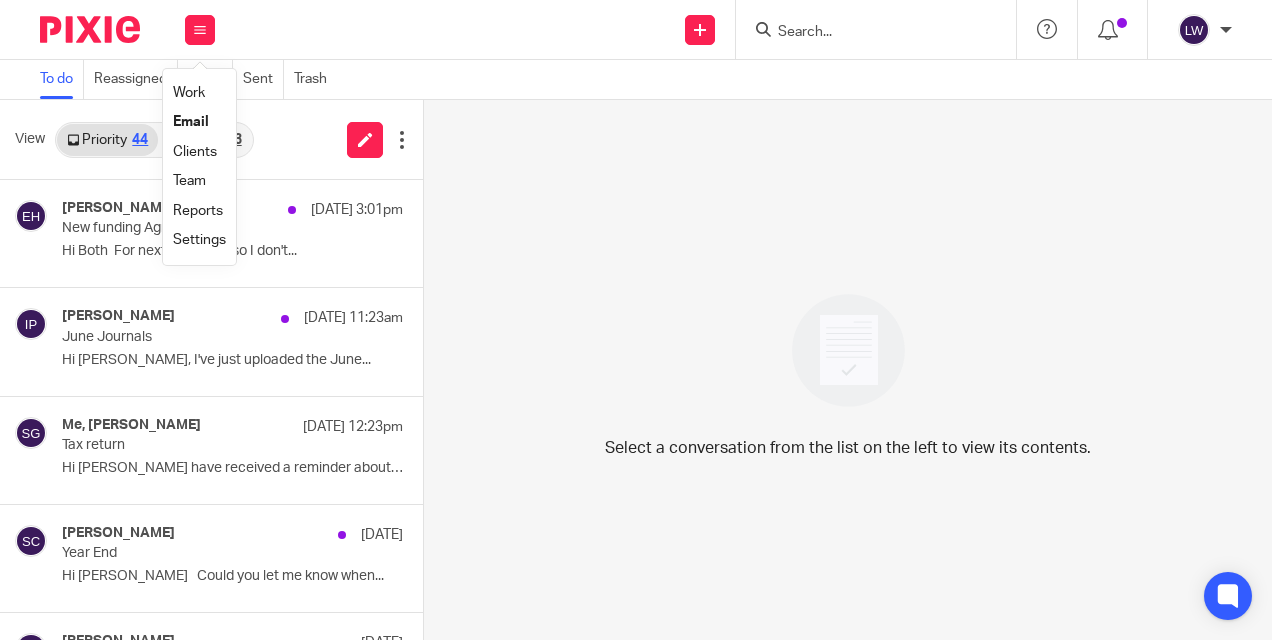 click on "Email" at bounding box center [199, 122] 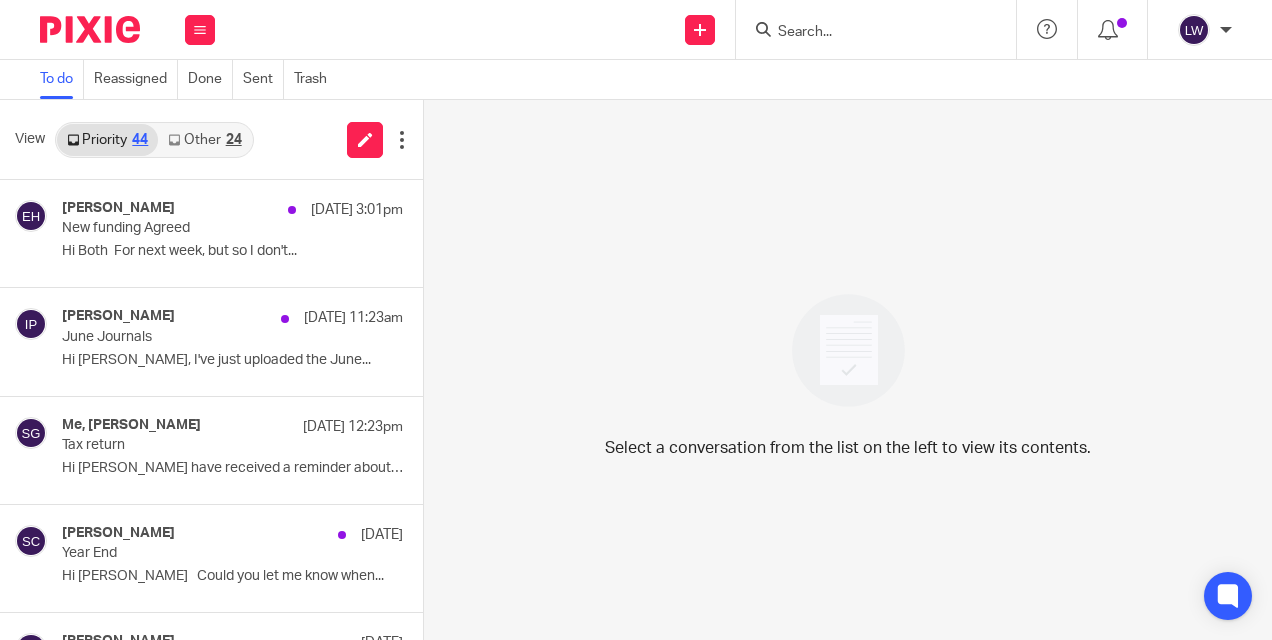 scroll, scrollTop: 0, scrollLeft: 0, axis: both 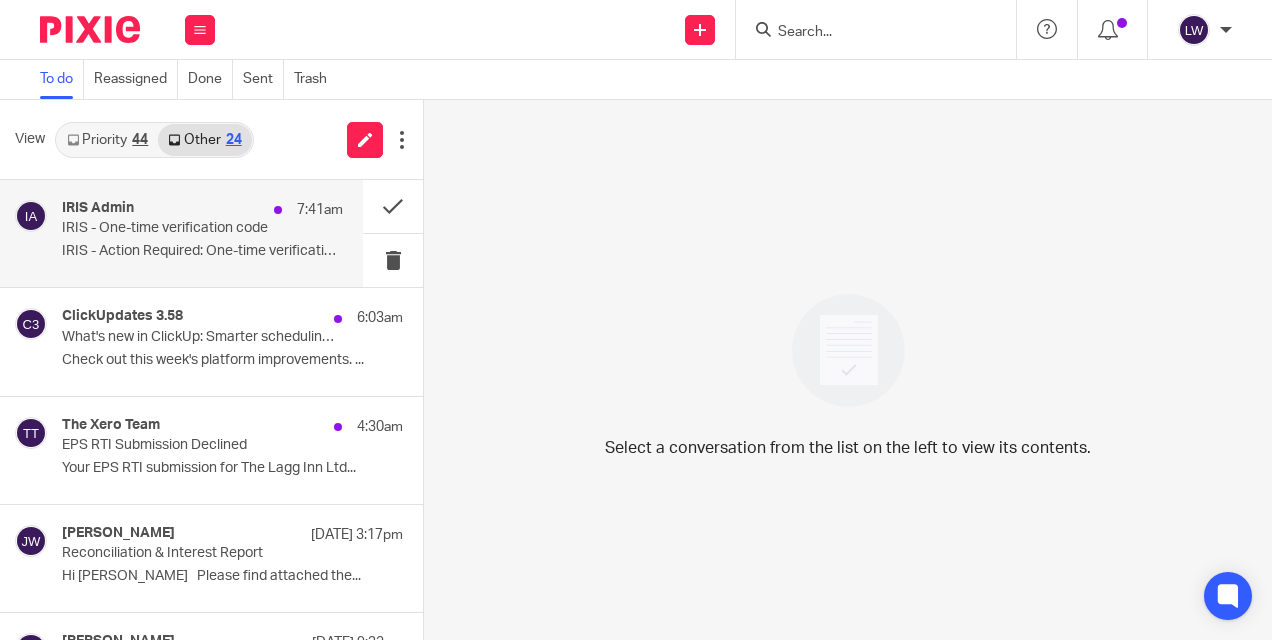 click on "IRIS - One-time verification code" at bounding box center [174, 228] 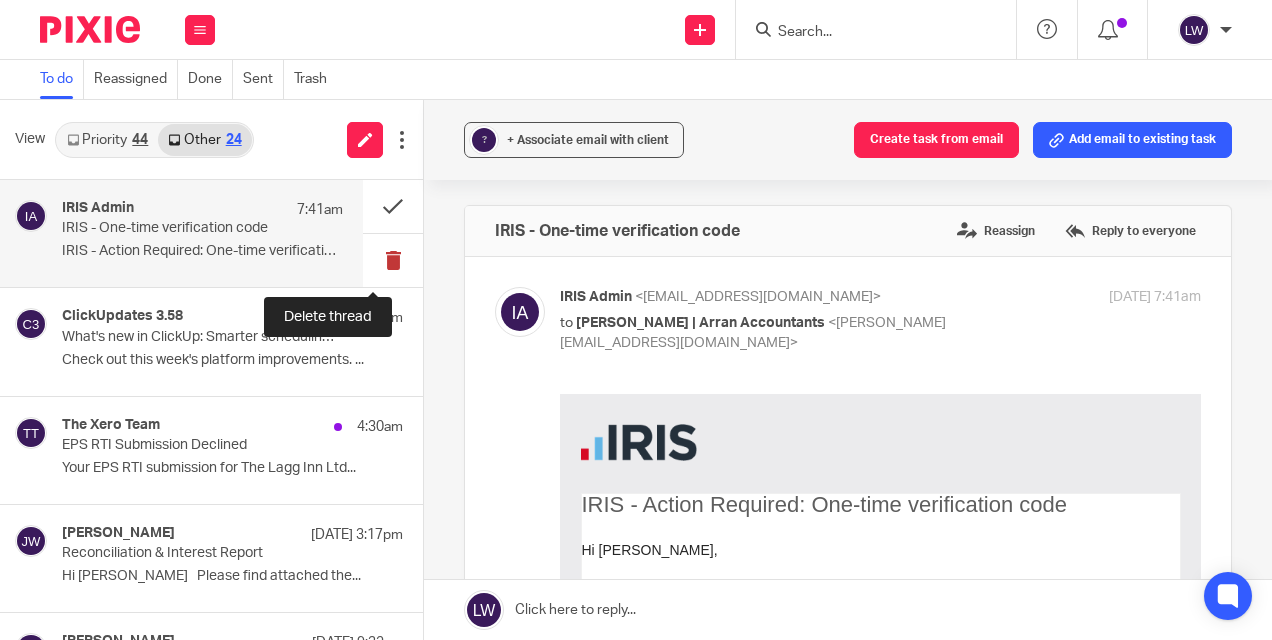 scroll, scrollTop: 0, scrollLeft: 0, axis: both 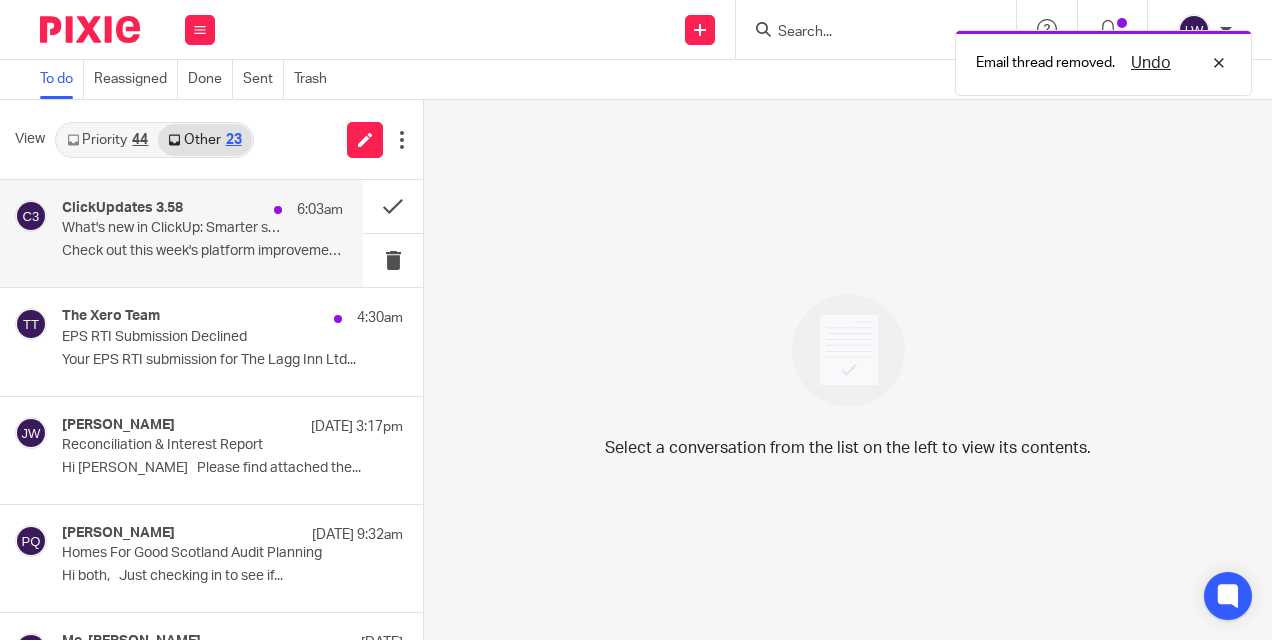 click on "Check out this week's platform improvements.   ..." at bounding box center [202, 251] 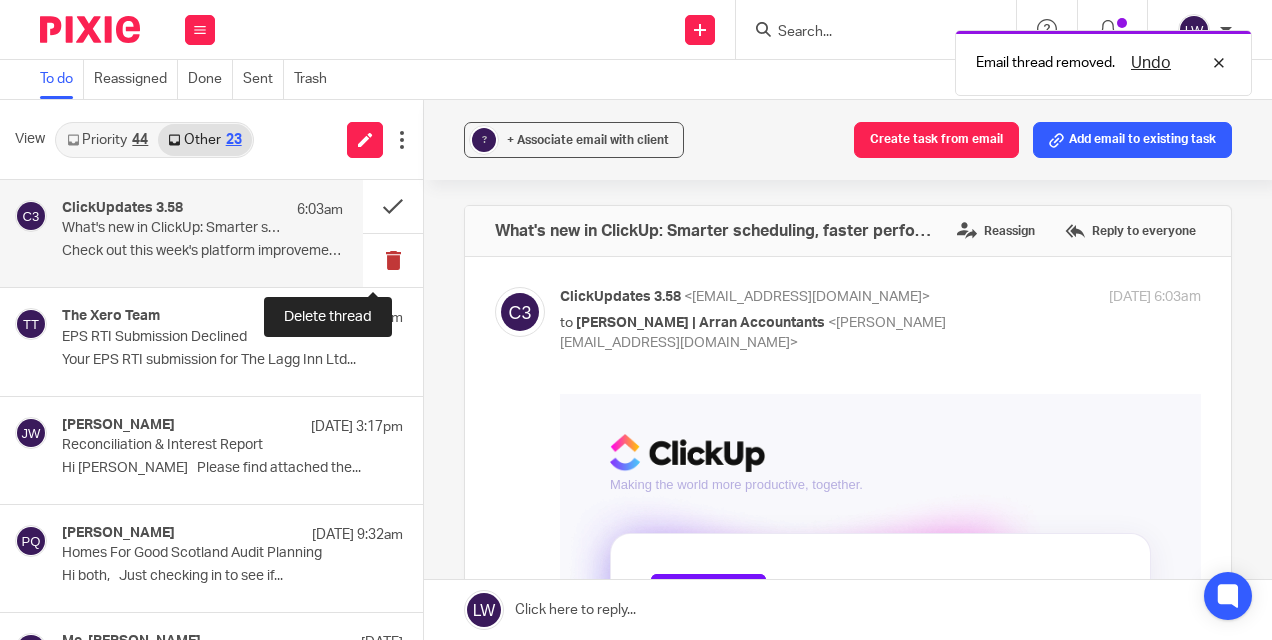 scroll, scrollTop: 0, scrollLeft: 0, axis: both 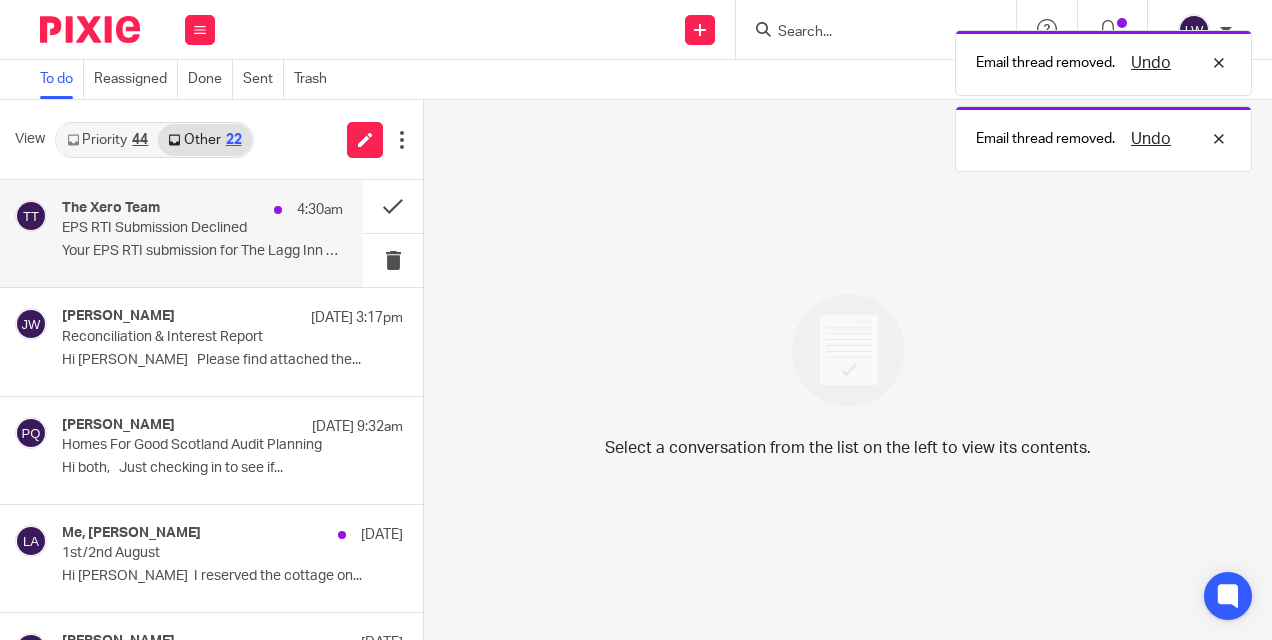 click on "Your EPS RTI submission for The Lagg Inn Ltd..." at bounding box center (202, 251) 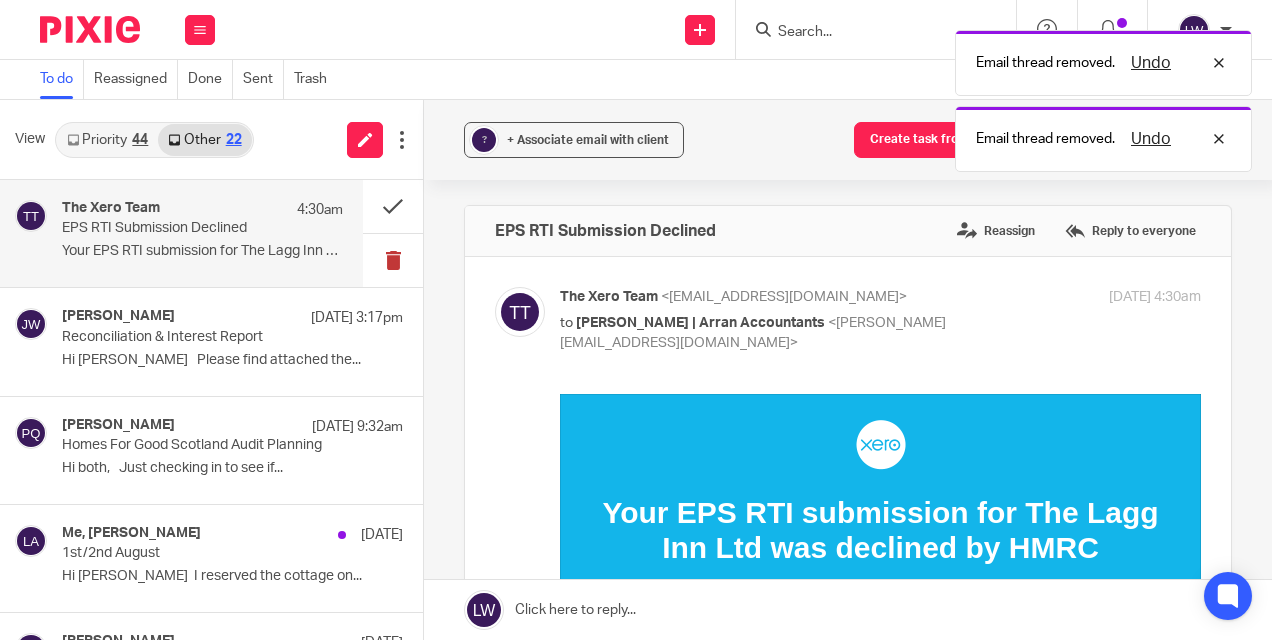 scroll, scrollTop: 0, scrollLeft: 0, axis: both 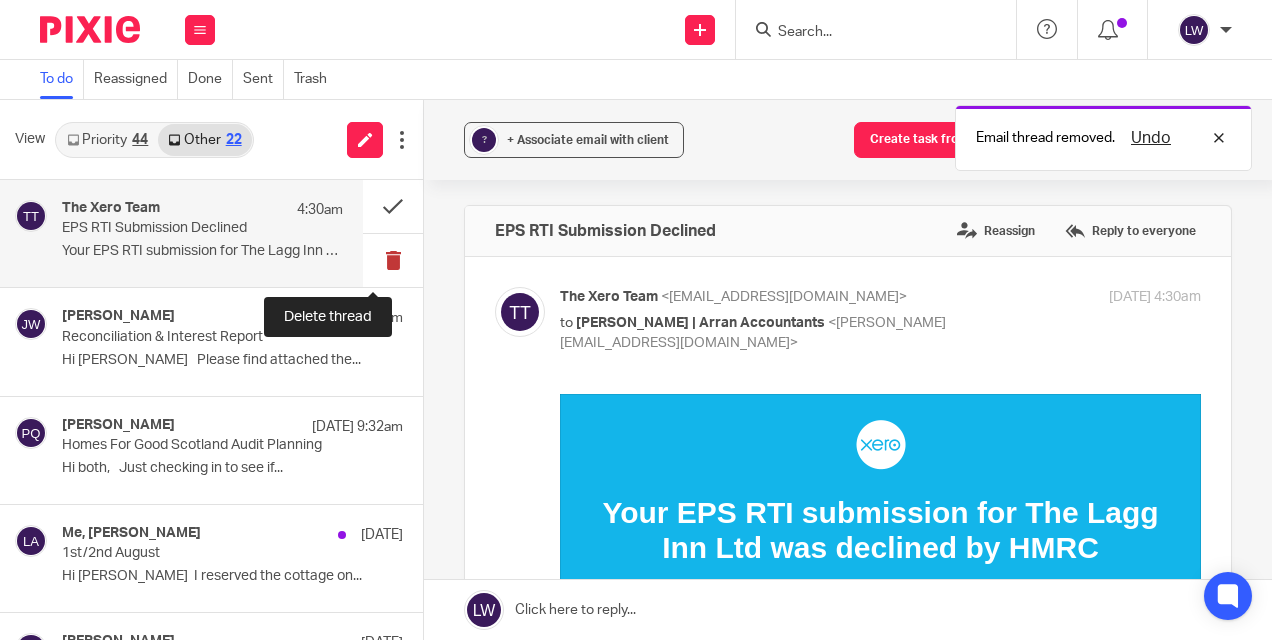 click at bounding box center (393, 260) 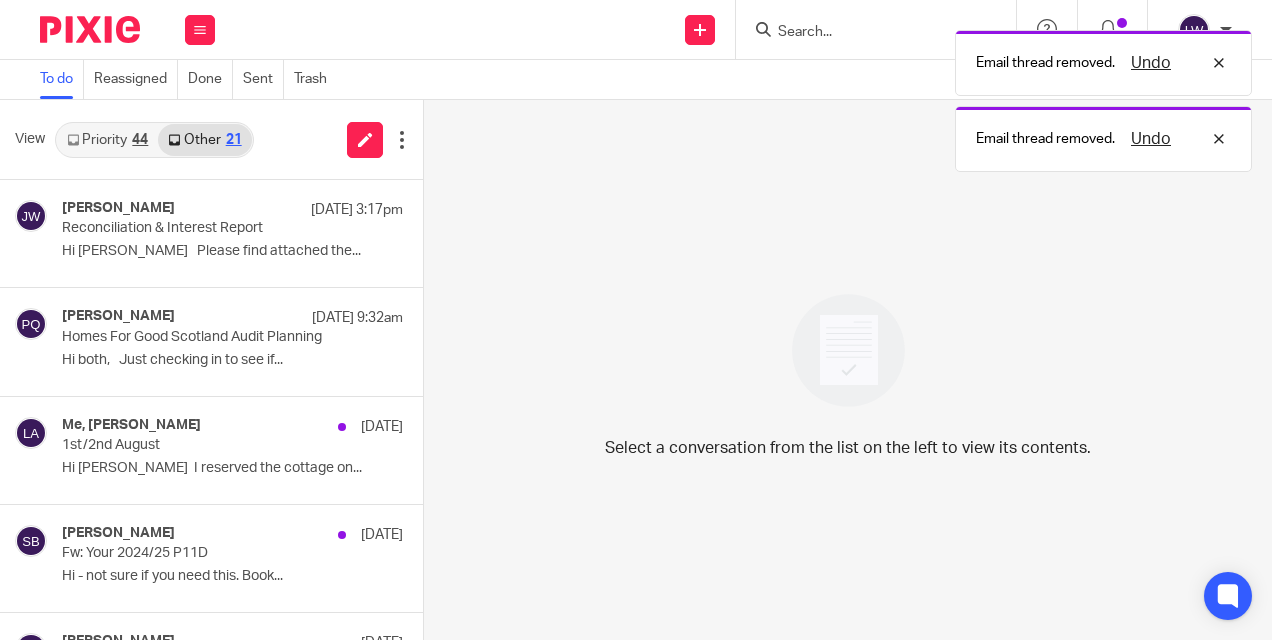 click on "Priority
44" at bounding box center (107, 140) 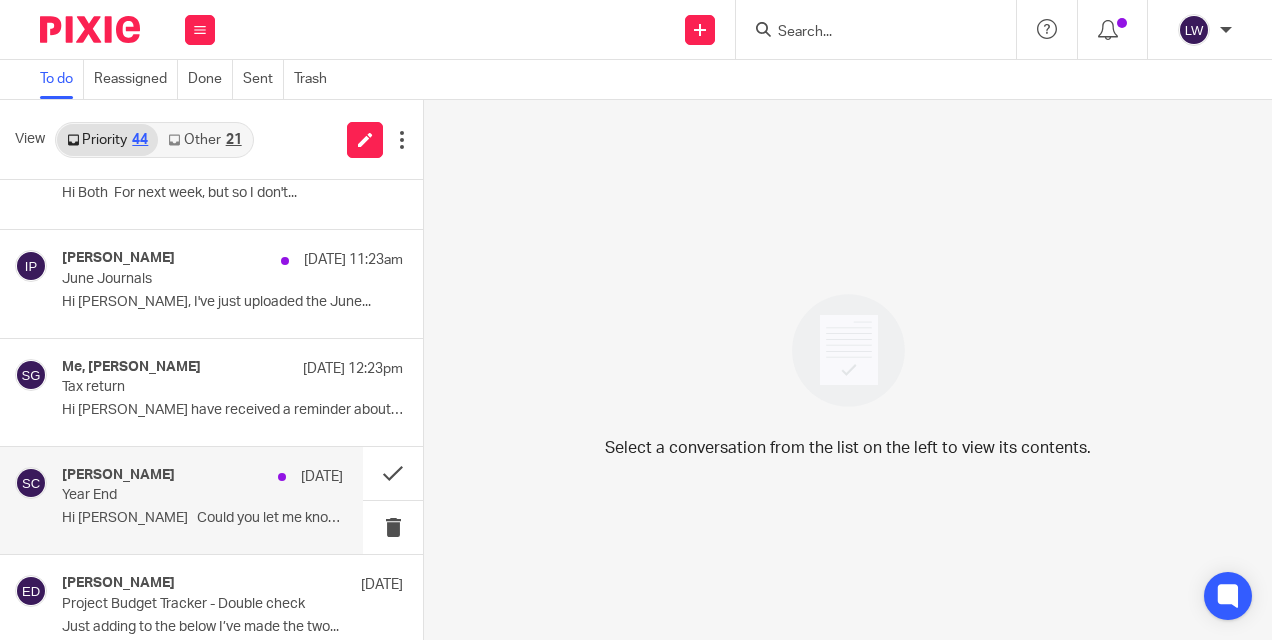 scroll, scrollTop: 100, scrollLeft: 0, axis: vertical 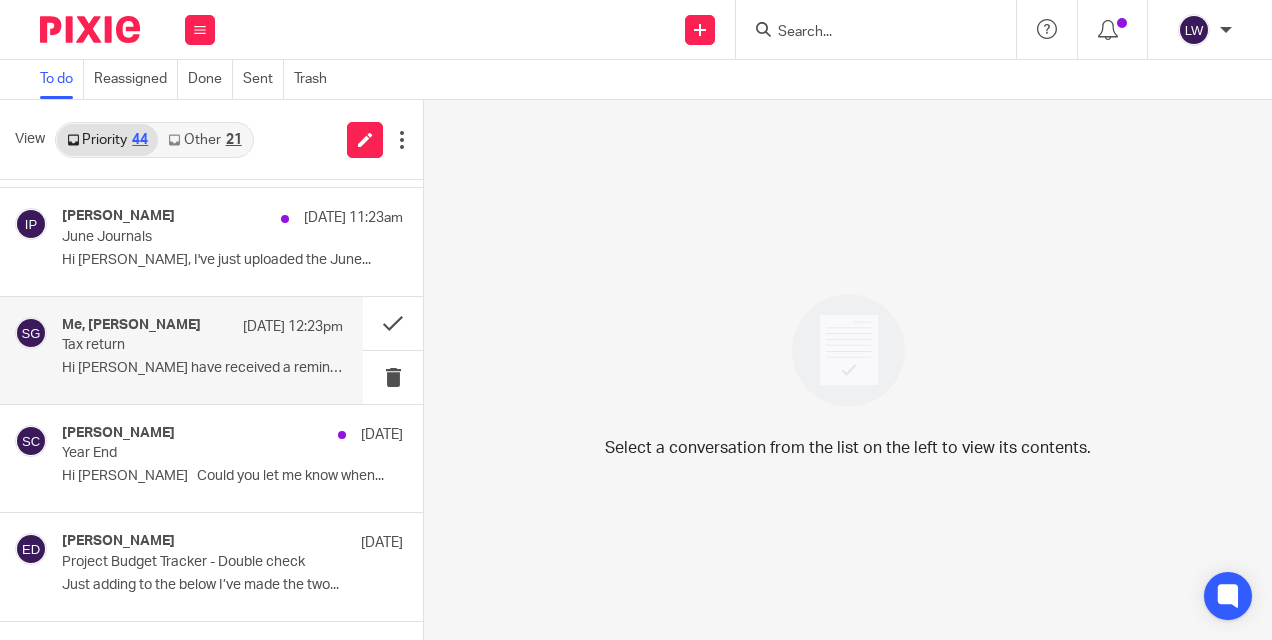 click on "Tax return" at bounding box center (174, 345) 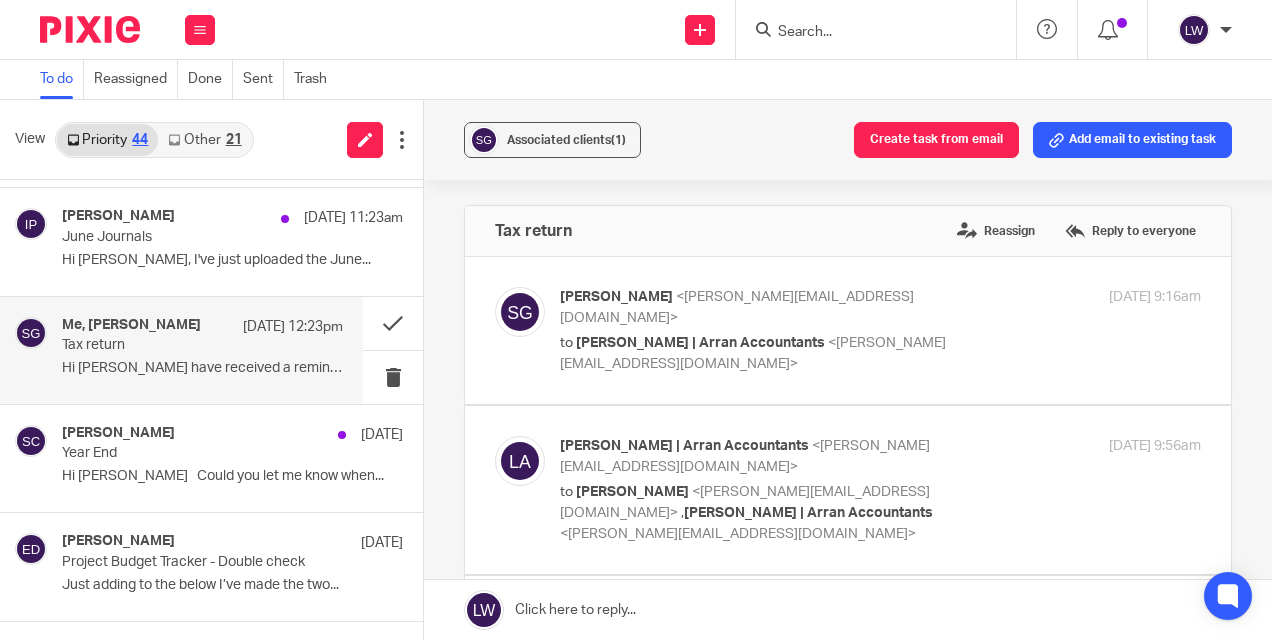 scroll, scrollTop: 0, scrollLeft: 0, axis: both 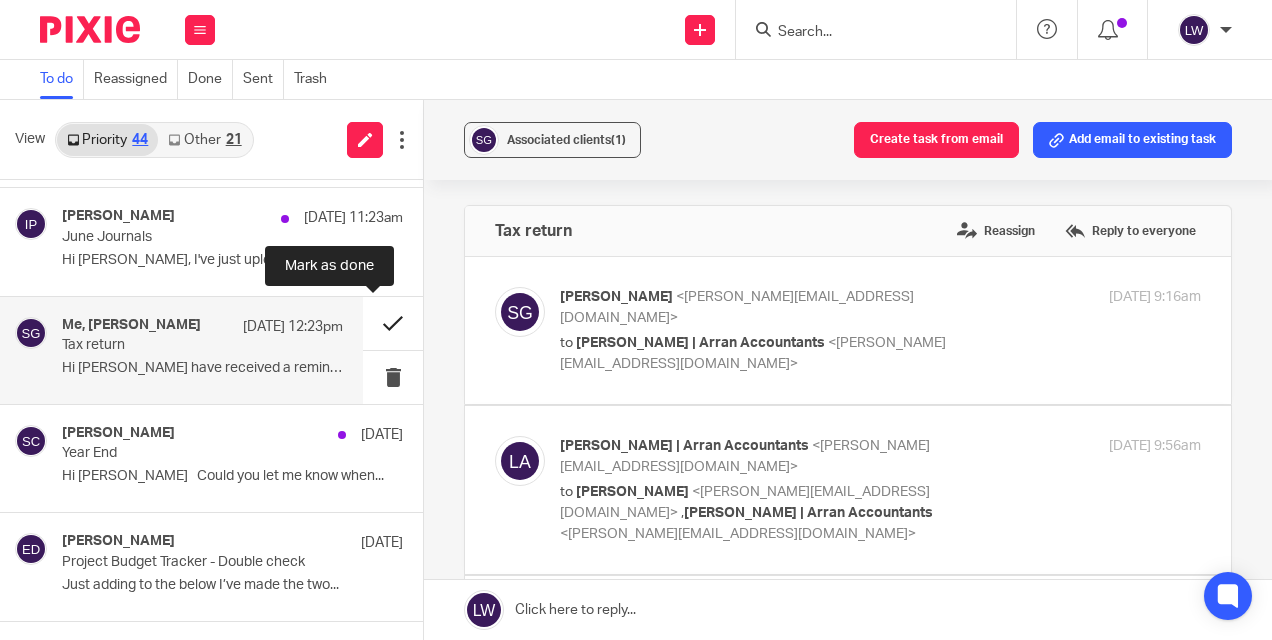 click at bounding box center (393, 323) 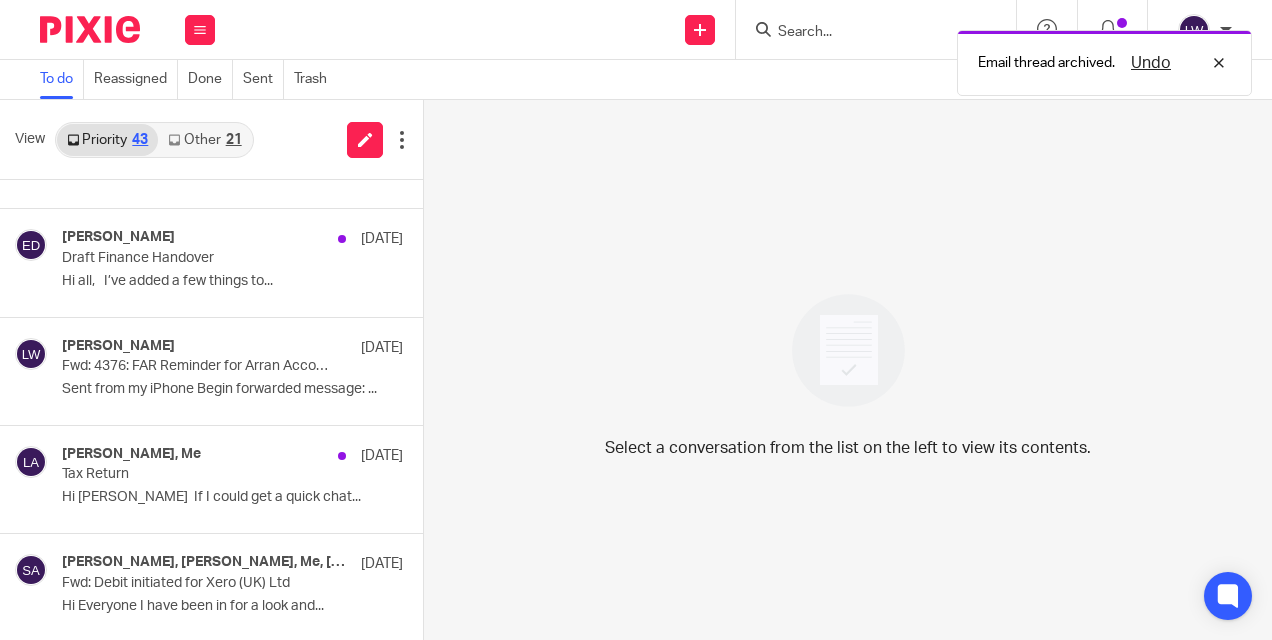 scroll, scrollTop: 700, scrollLeft: 0, axis: vertical 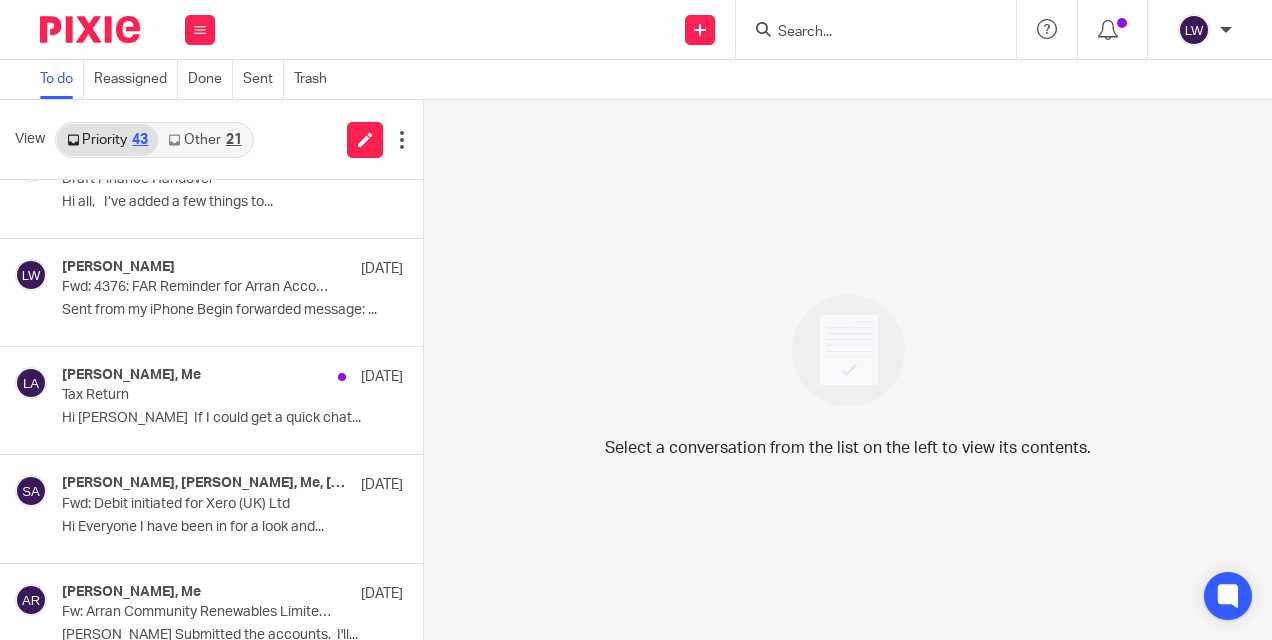 click at bounding box center (866, 33) 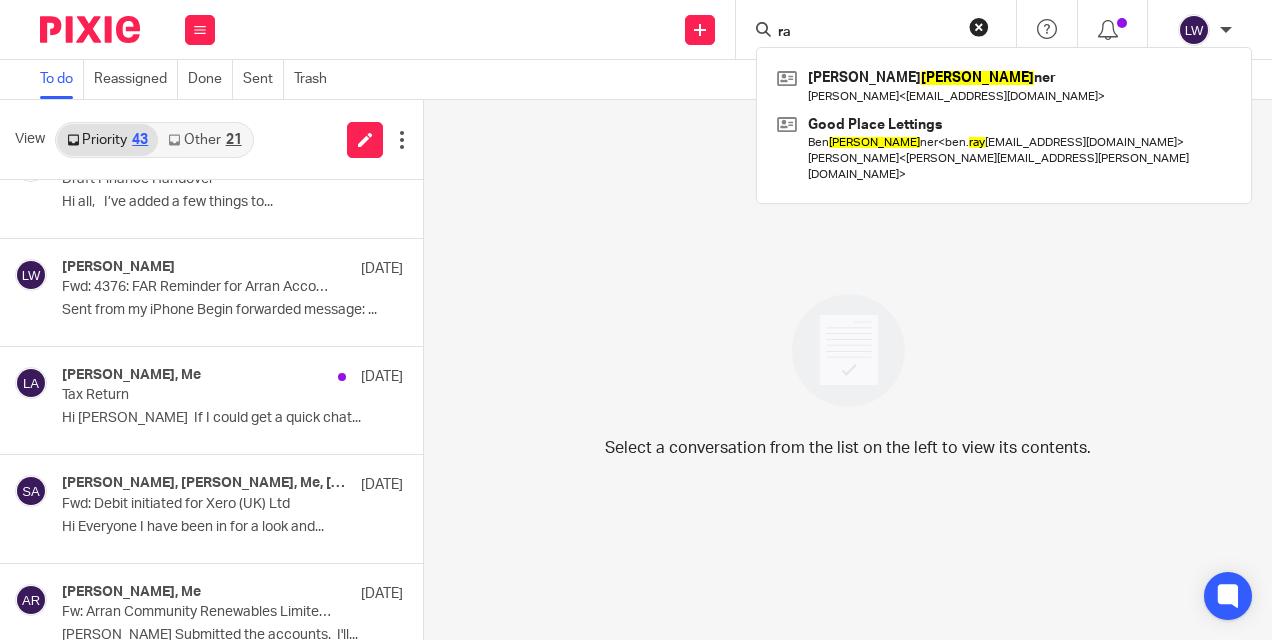 type on "r" 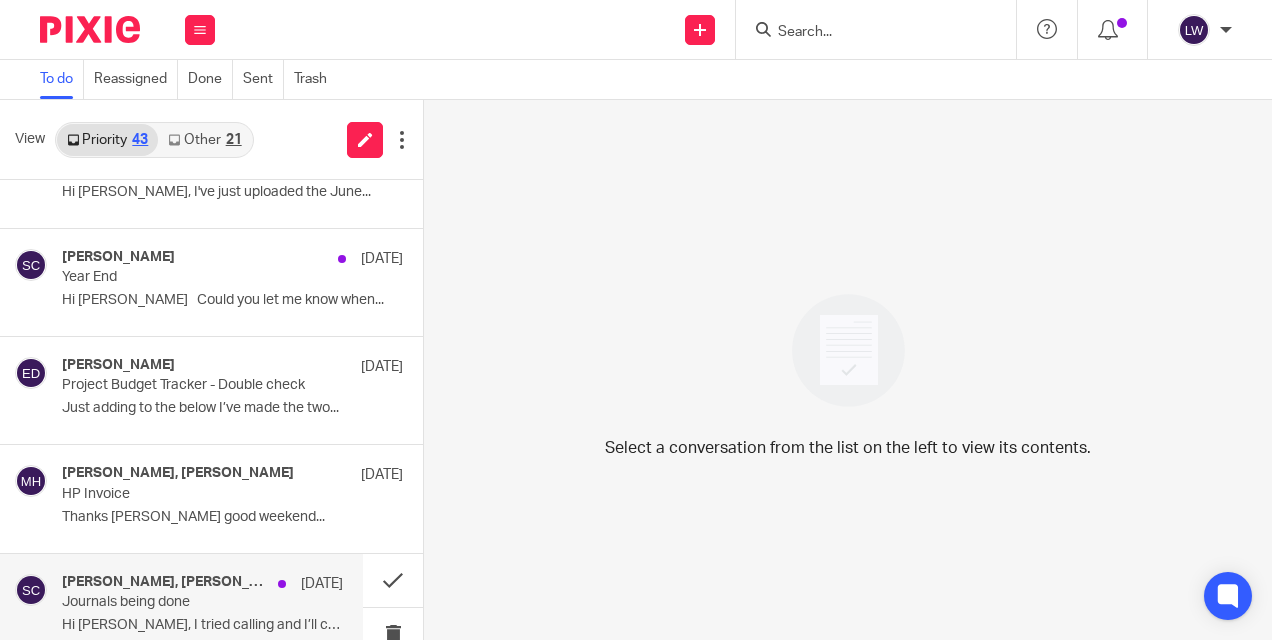 scroll, scrollTop: 0, scrollLeft: 0, axis: both 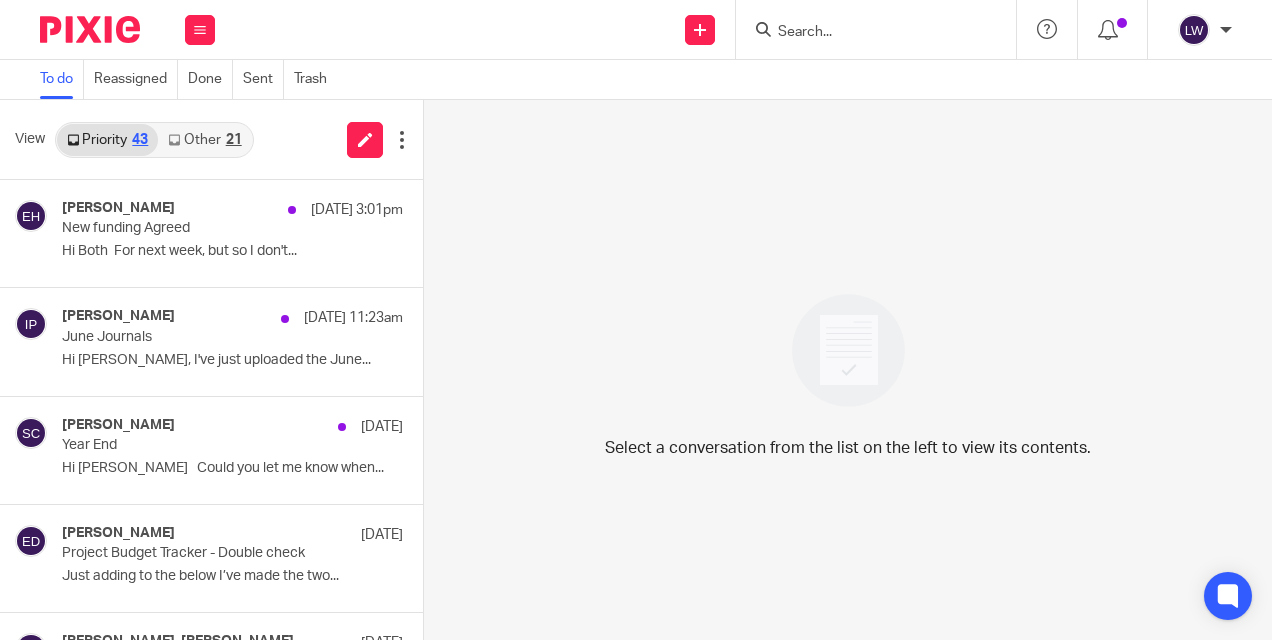 click on "Other
21" at bounding box center (204, 140) 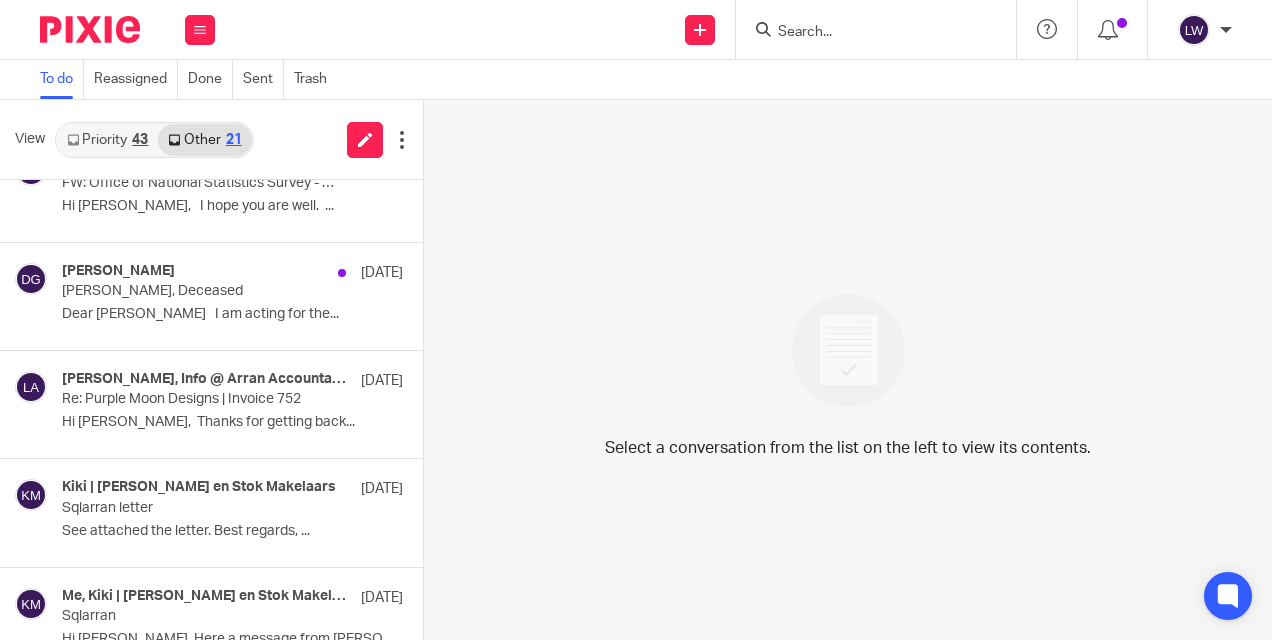 scroll, scrollTop: 1400, scrollLeft: 0, axis: vertical 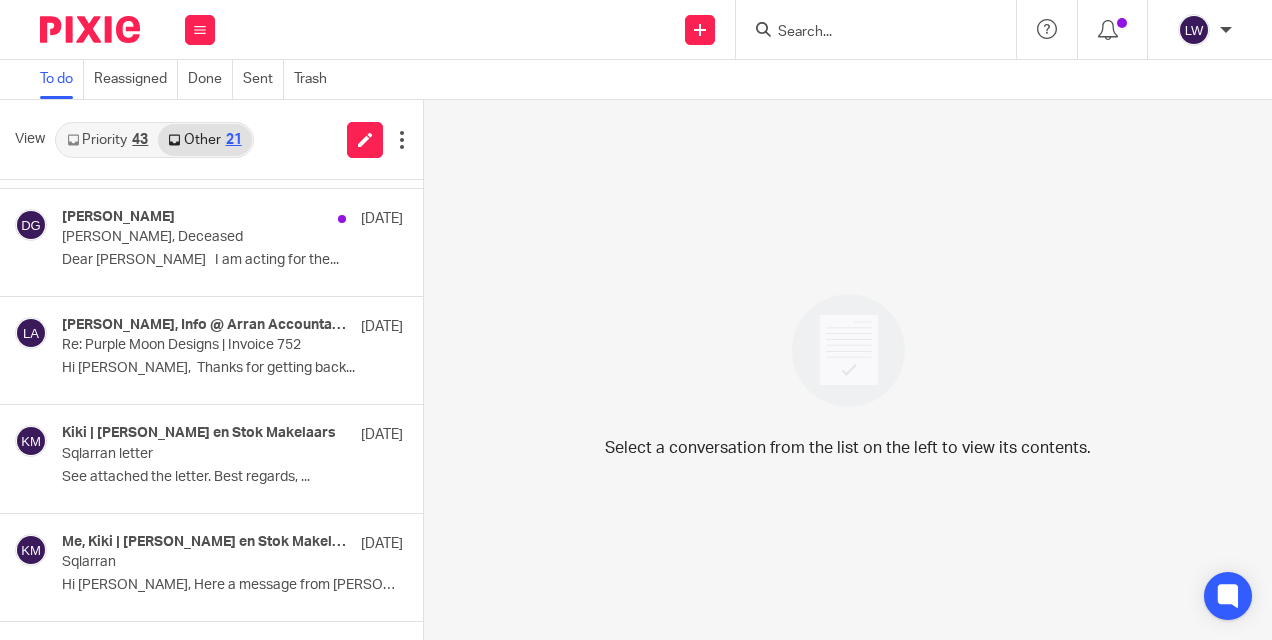 click on "Priority
43" at bounding box center (107, 140) 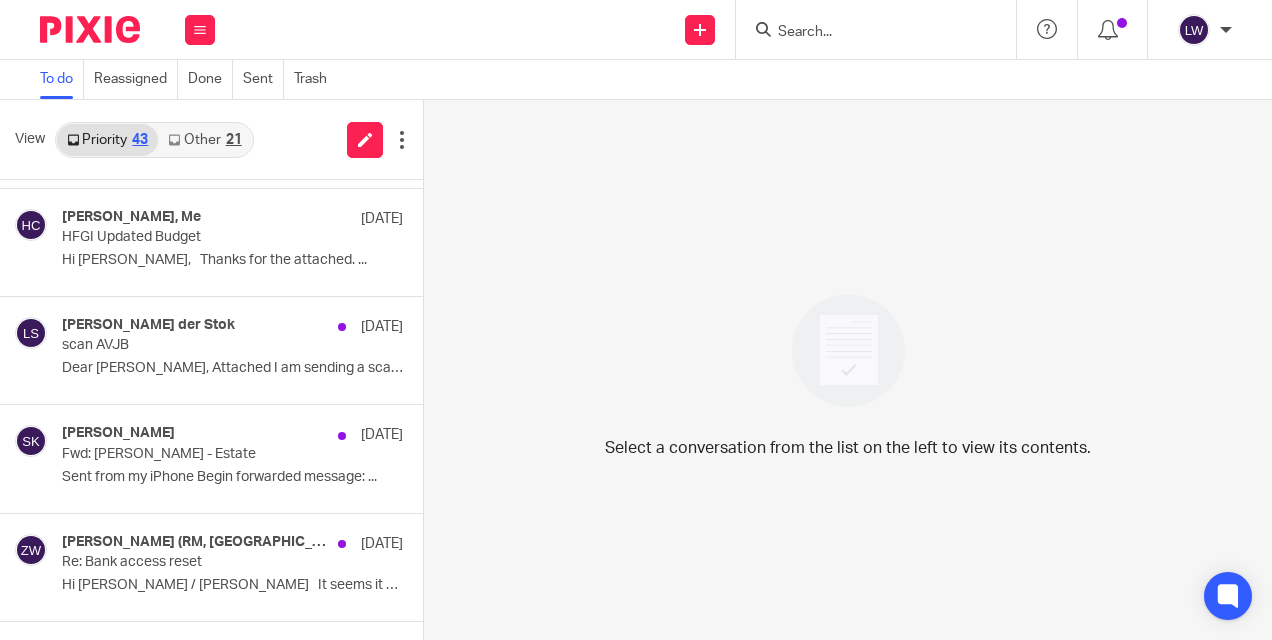 scroll, scrollTop: 0, scrollLeft: 0, axis: both 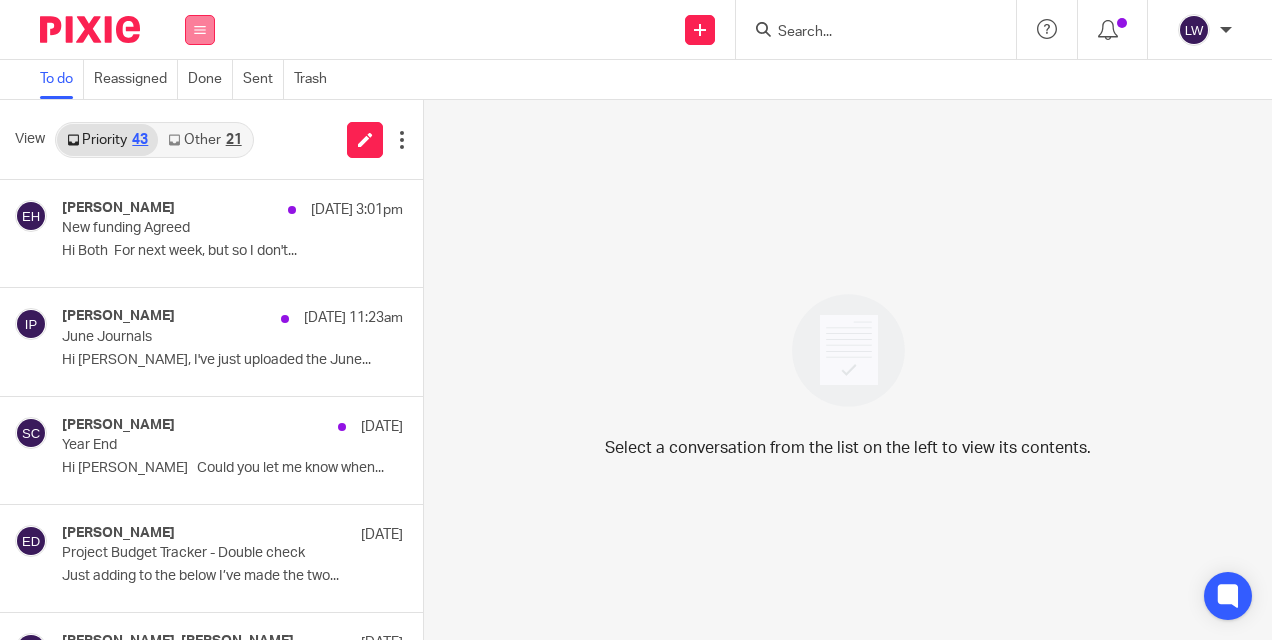 click at bounding box center (200, 30) 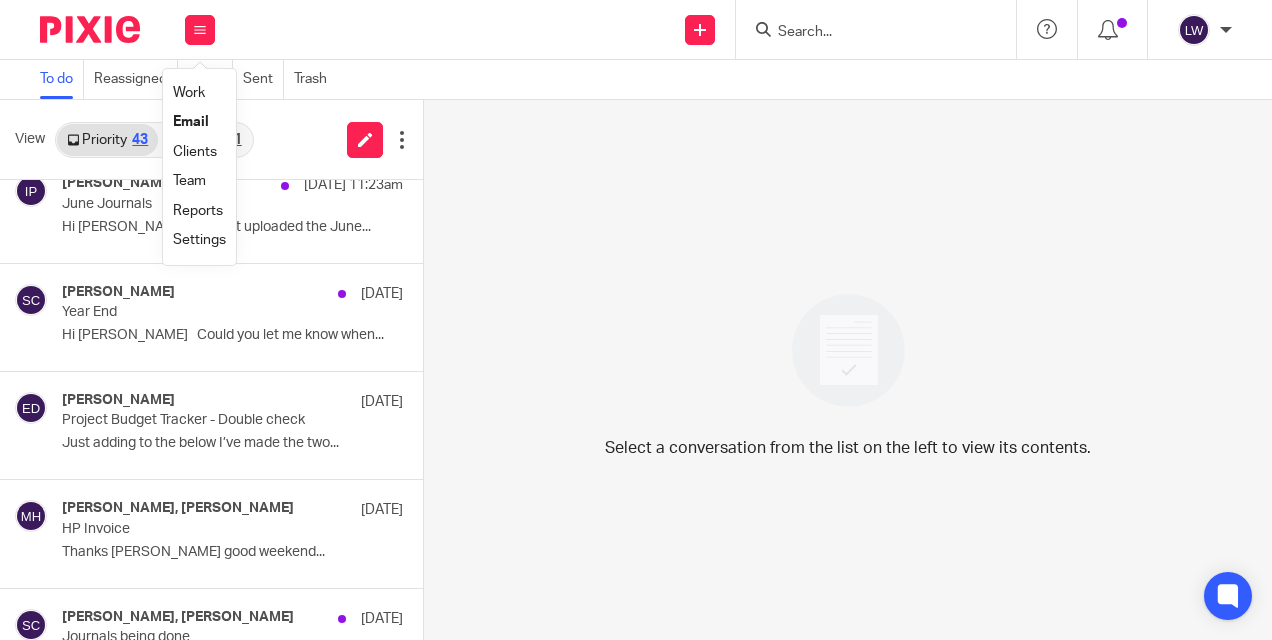 scroll, scrollTop: 100, scrollLeft: 0, axis: vertical 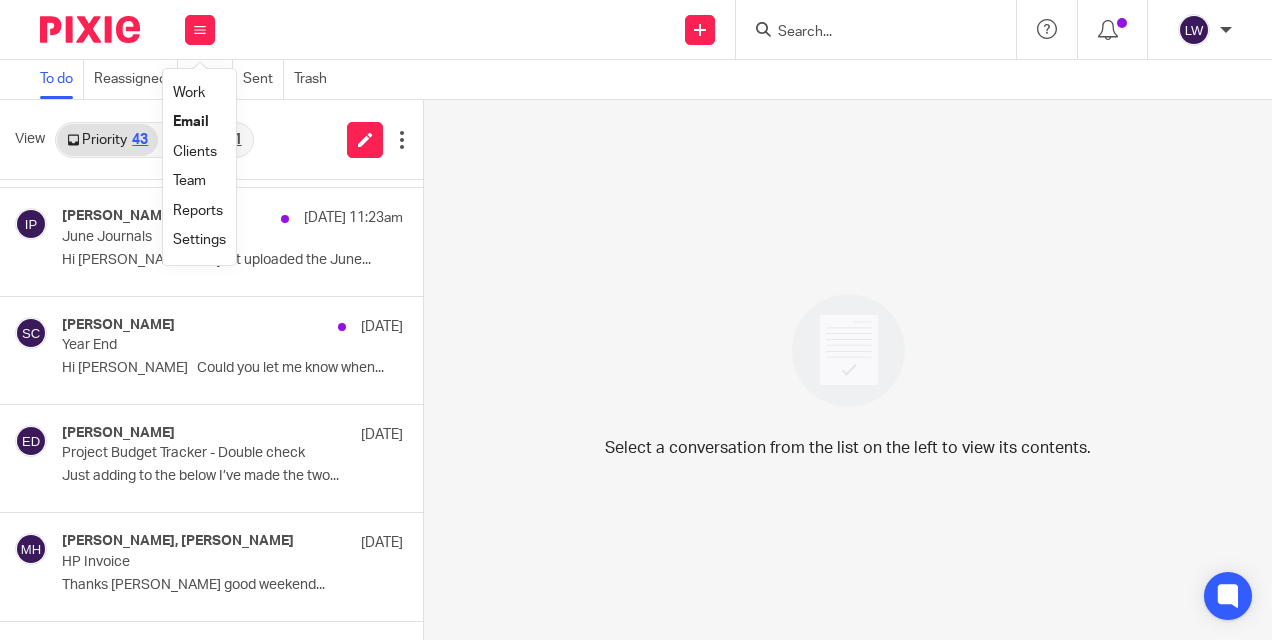 click on "View
Priority
43
Other
21" at bounding box center (211, 140) 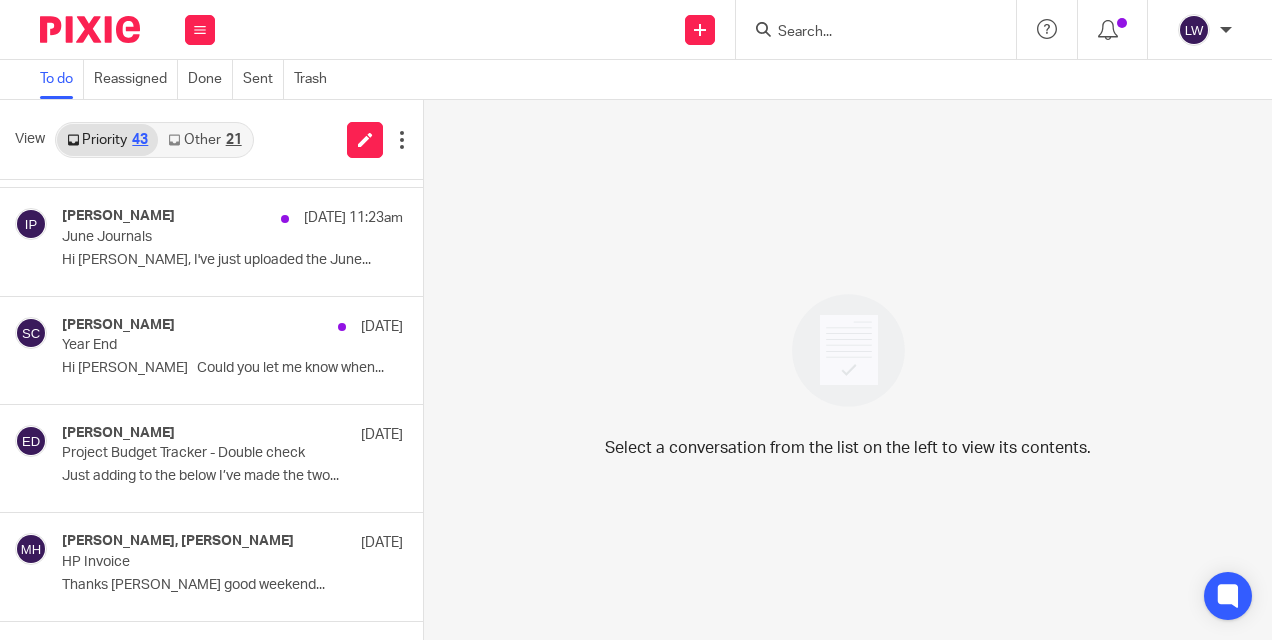 click on "Other
21" at bounding box center (204, 140) 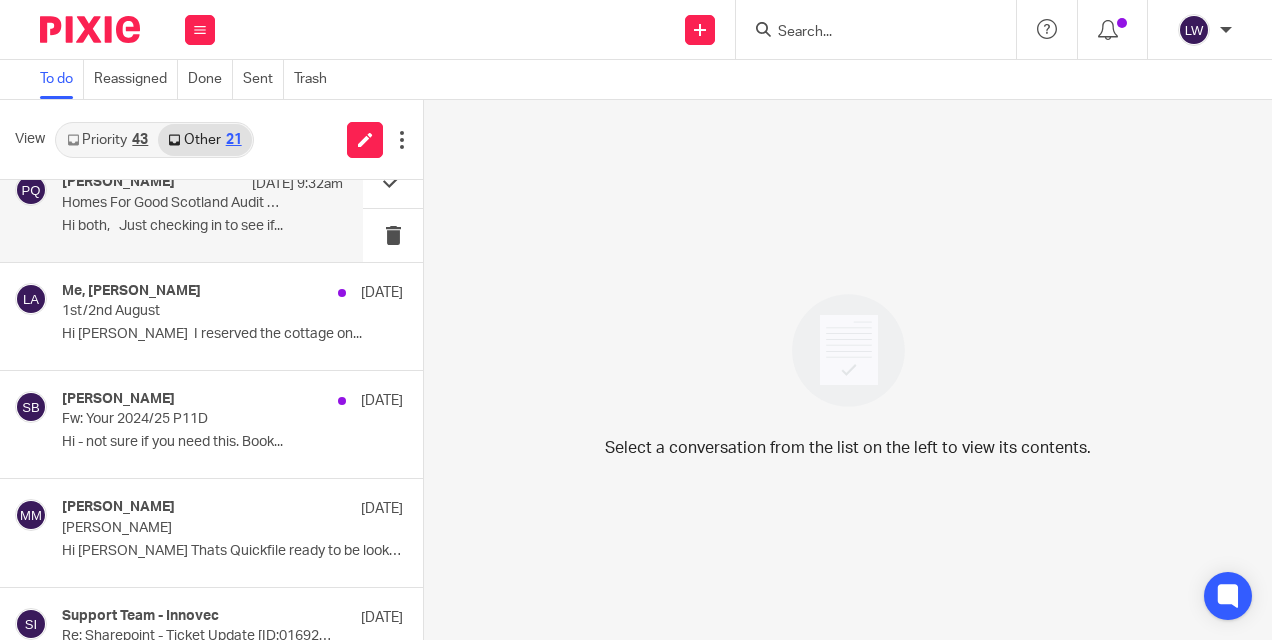 scroll, scrollTop: 200, scrollLeft: 0, axis: vertical 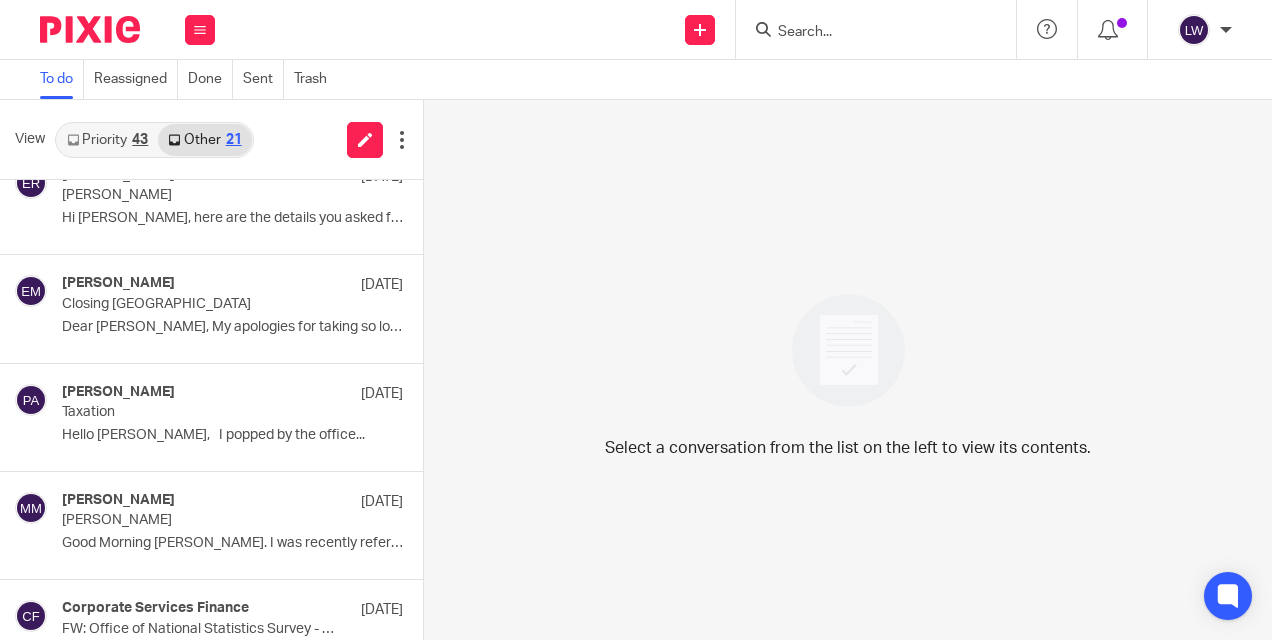 click on "Priority
43" at bounding box center (107, 140) 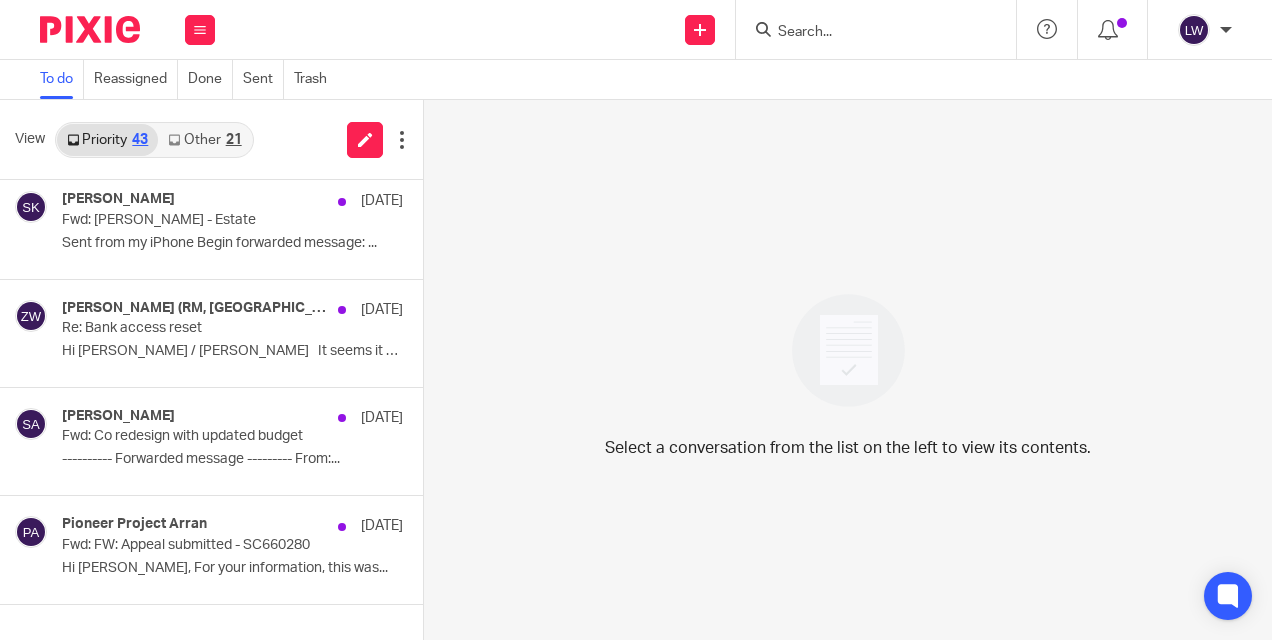 scroll, scrollTop: 1657, scrollLeft: 0, axis: vertical 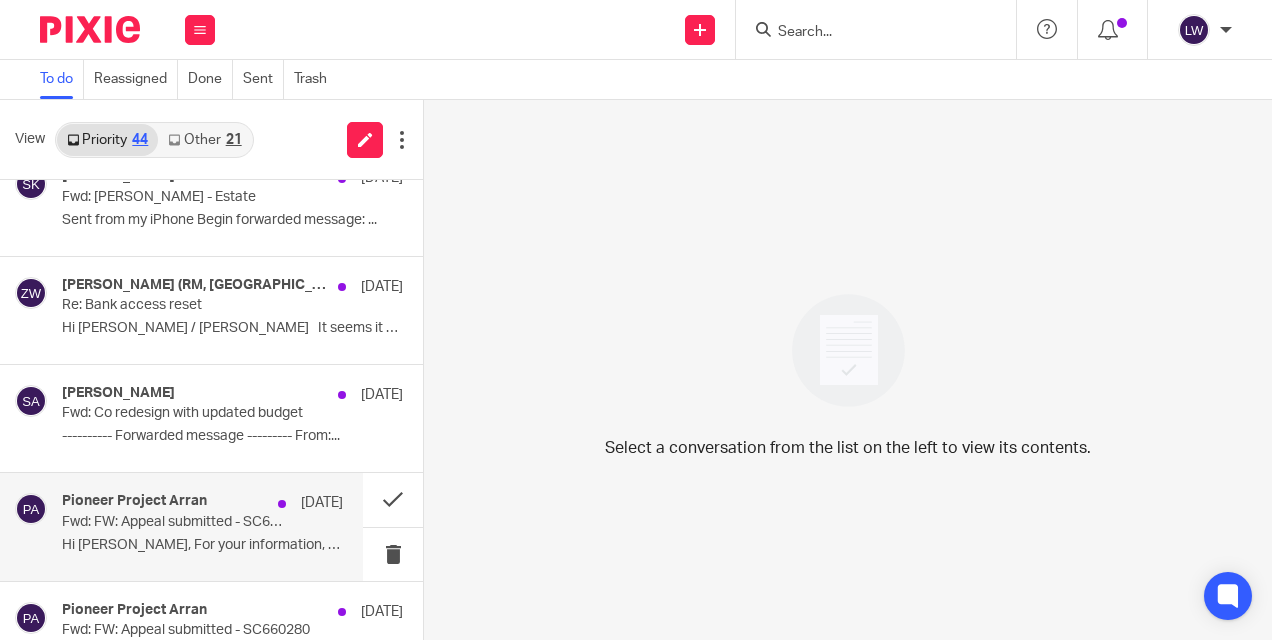 click on "Fwd: FW: Appeal submitted - SC660280" at bounding box center [174, 522] 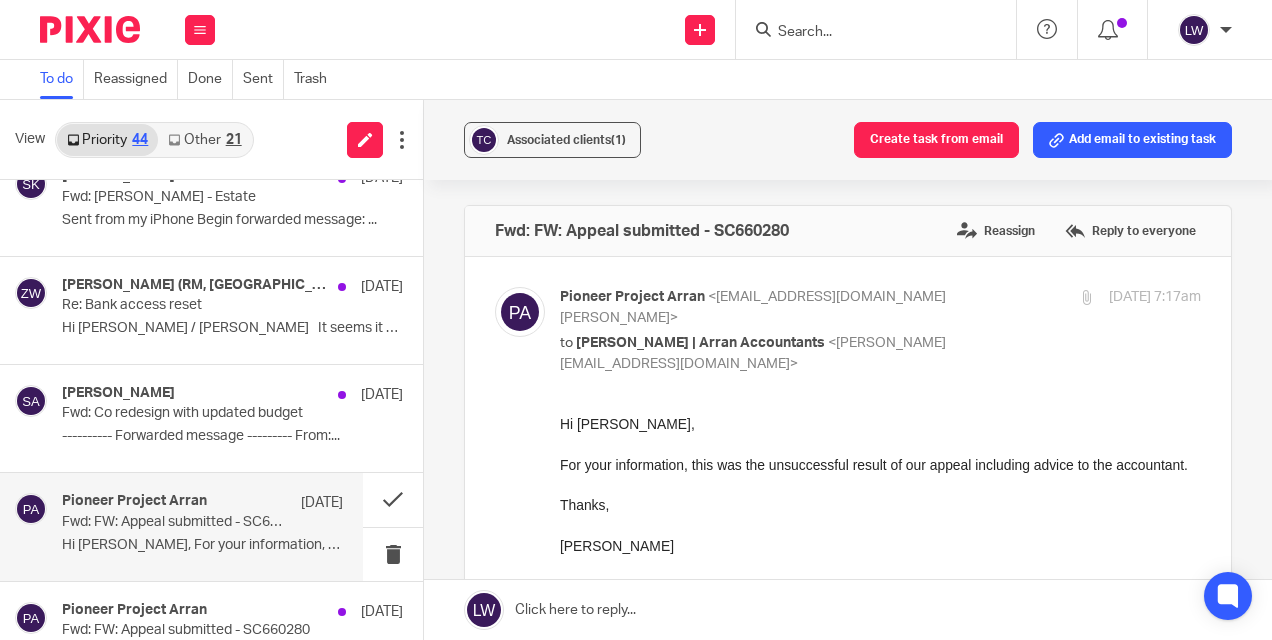 scroll, scrollTop: 0, scrollLeft: 0, axis: both 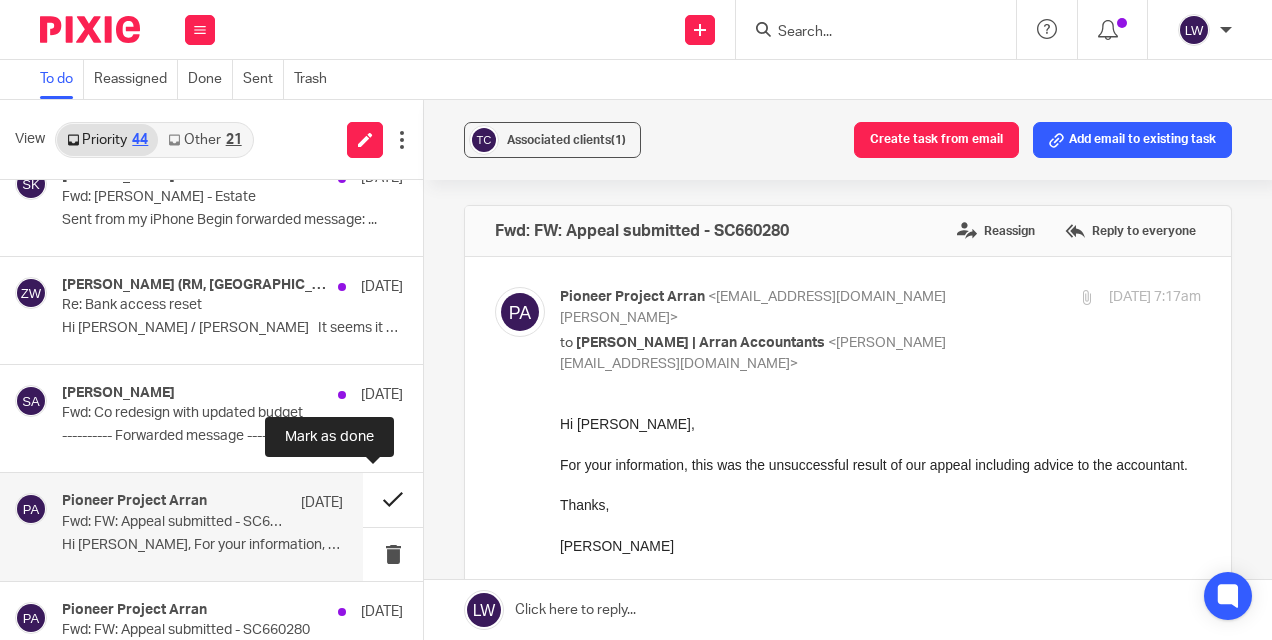 click at bounding box center (393, 499) 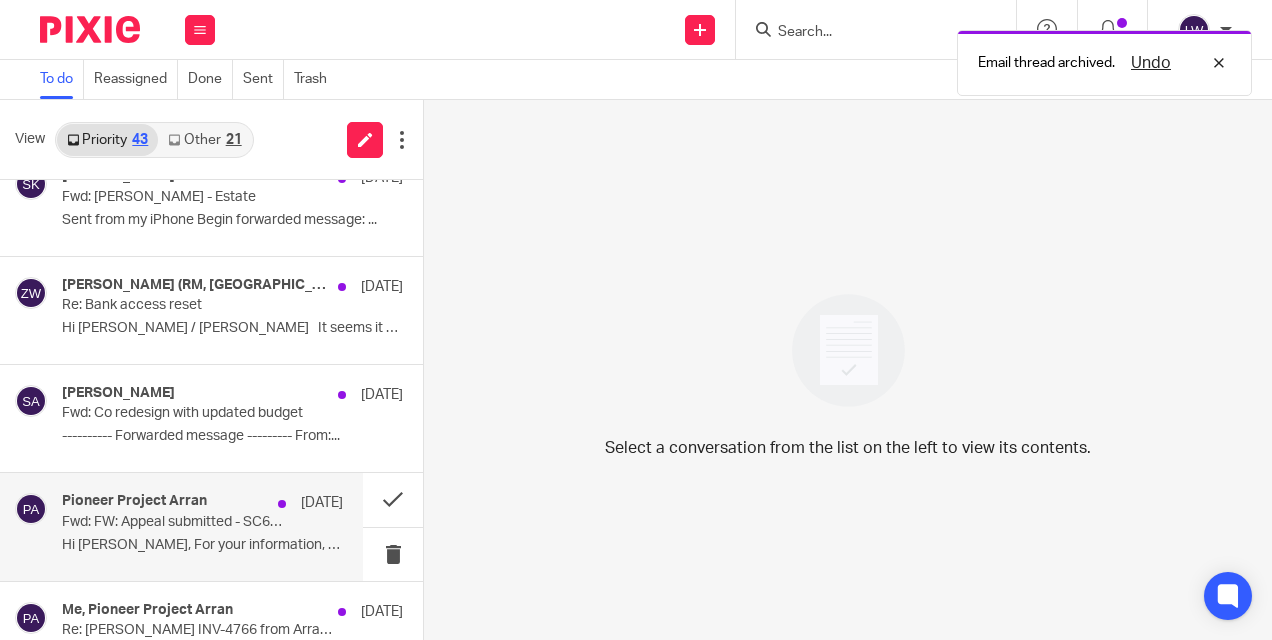 click on "Pioneer Project Arran
7 Jun" at bounding box center [202, 503] 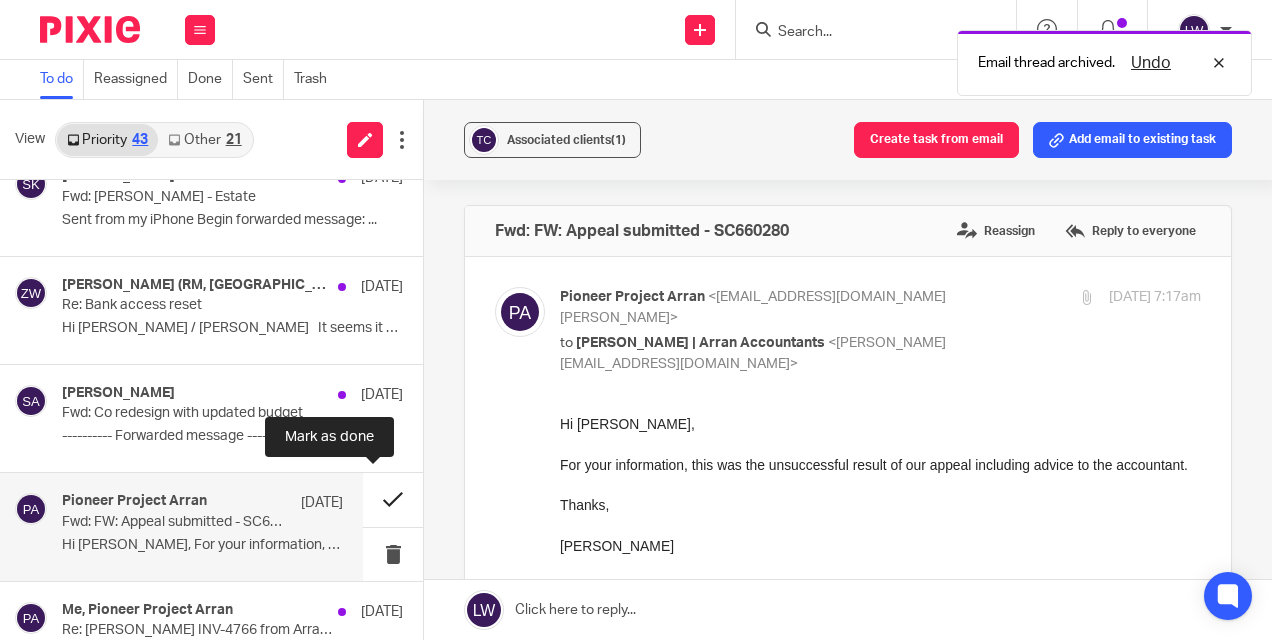 click at bounding box center (393, 499) 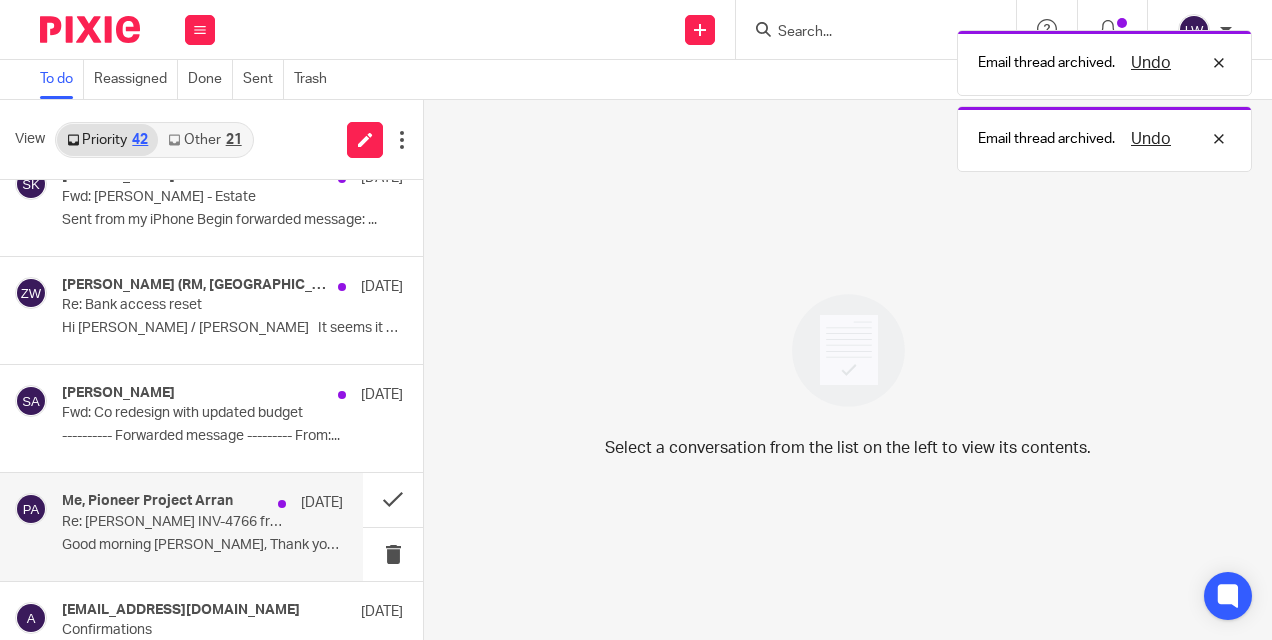 click on "Me, Pioneer Project Arran
7 Jun   Re: Bill INV-4766 from Arran Accountancy Limited is due   Good morning Lorna,     Thank you for this. We..." at bounding box center [202, 526] 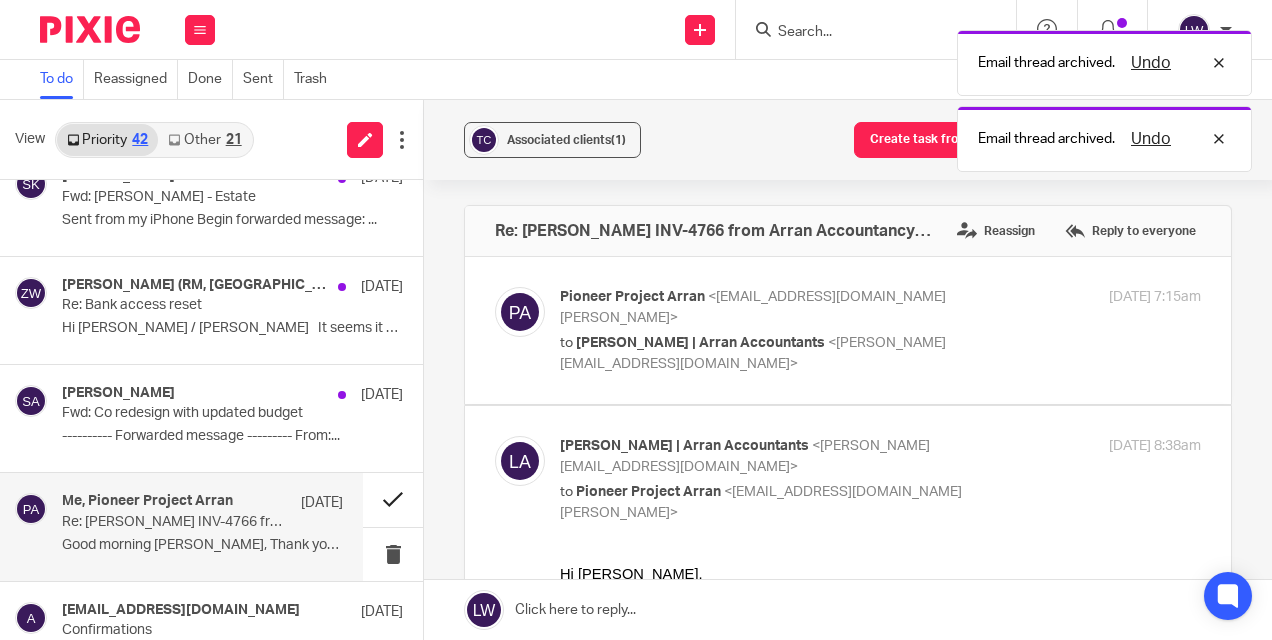 scroll, scrollTop: 0, scrollLeft: 0, axis: both 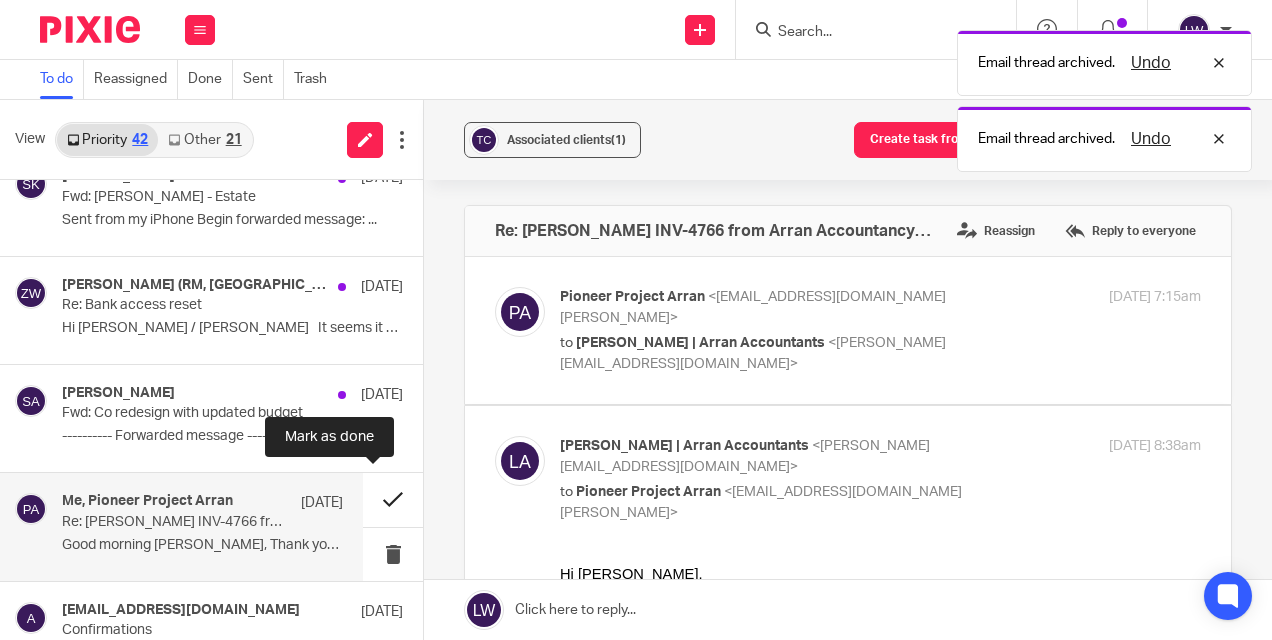 click at bounding box center (393, 499) 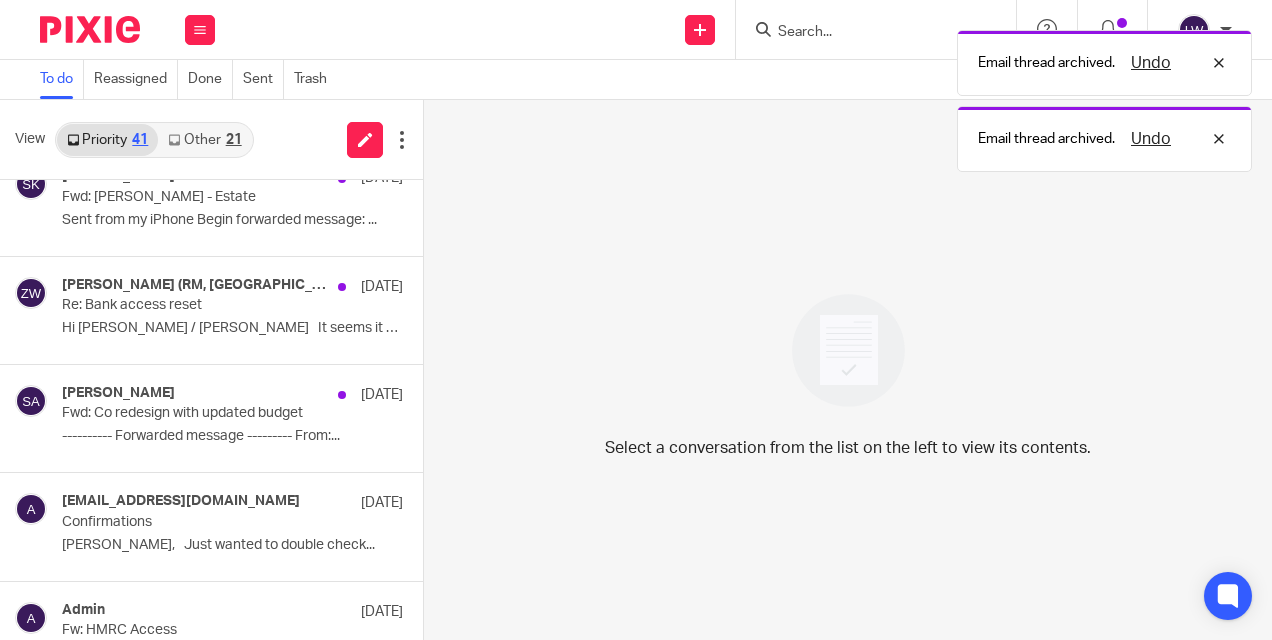 click on "Email thread archived. Undo Email thread archived. Undo" at bounding box center (944, 96) 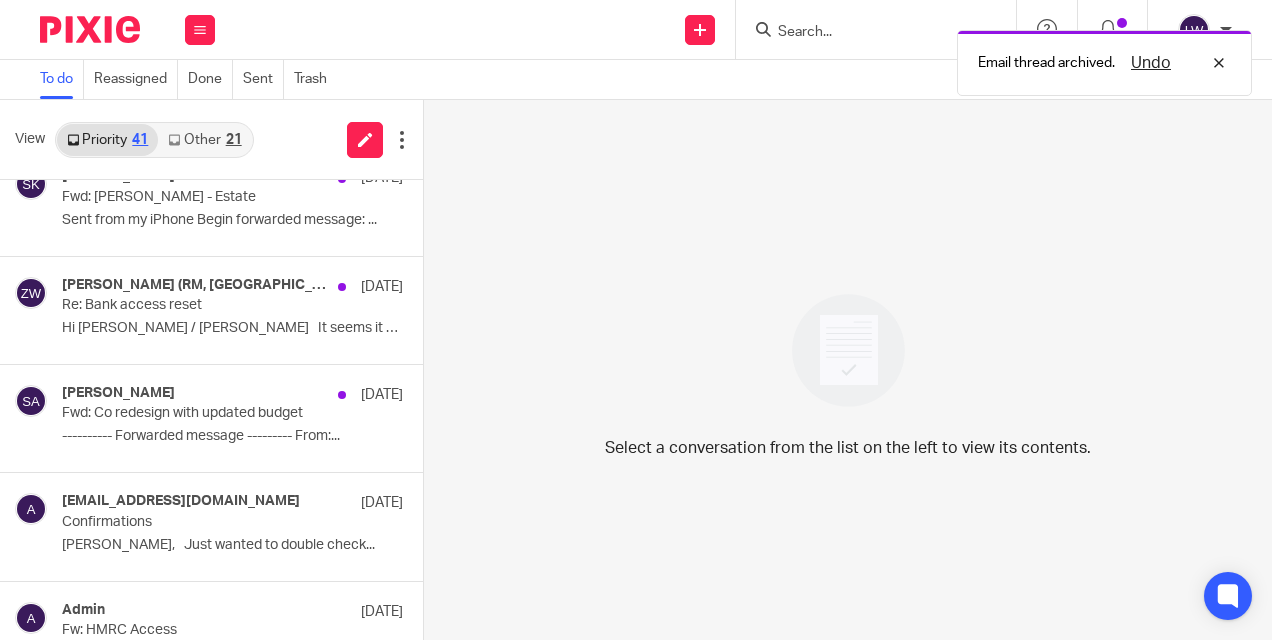 click on "Email thread archived. Undo" at bounding box center [944, 58] 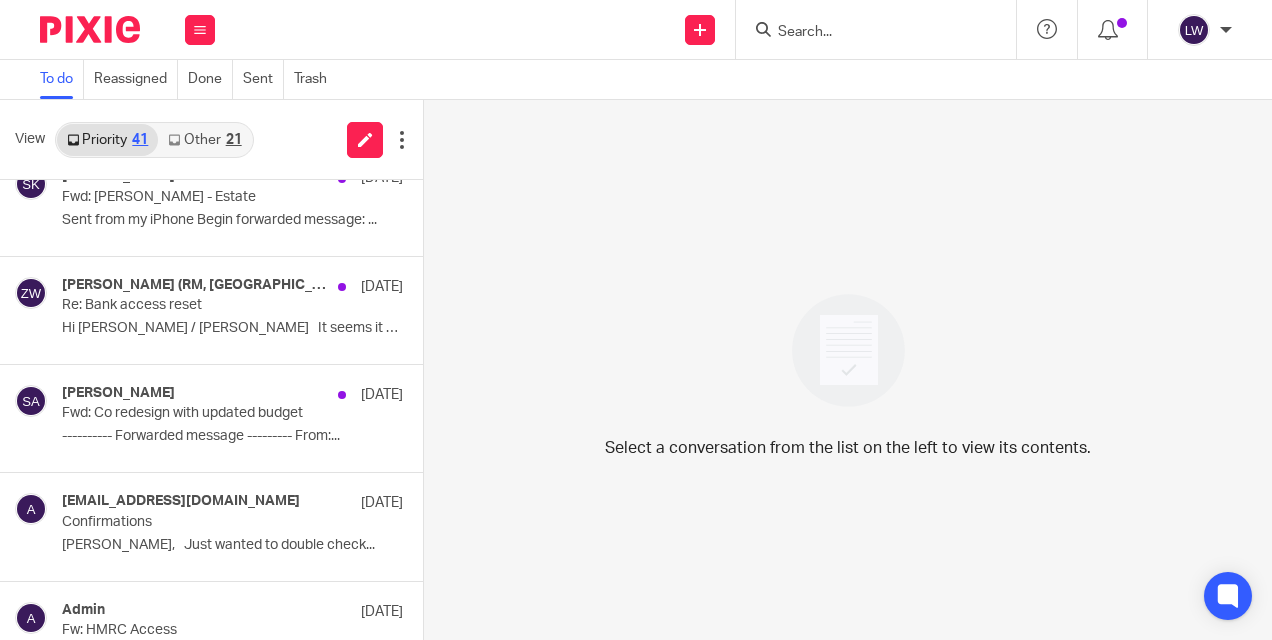 click at bounding box center (866, 33) 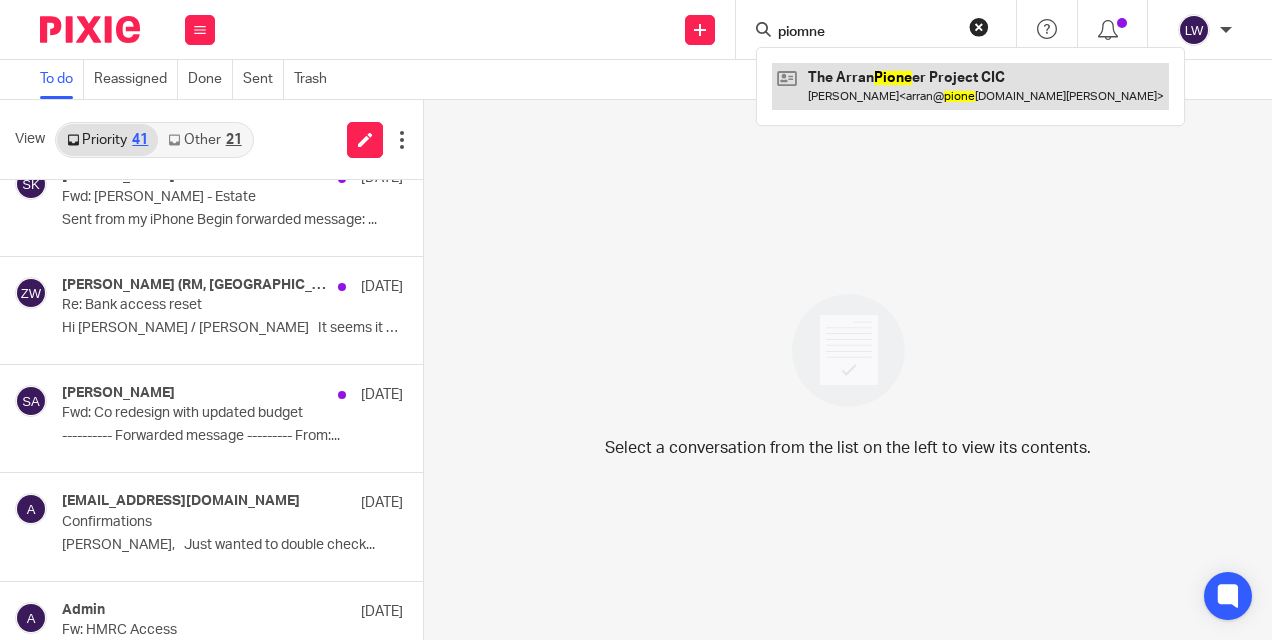 type on "piomne" 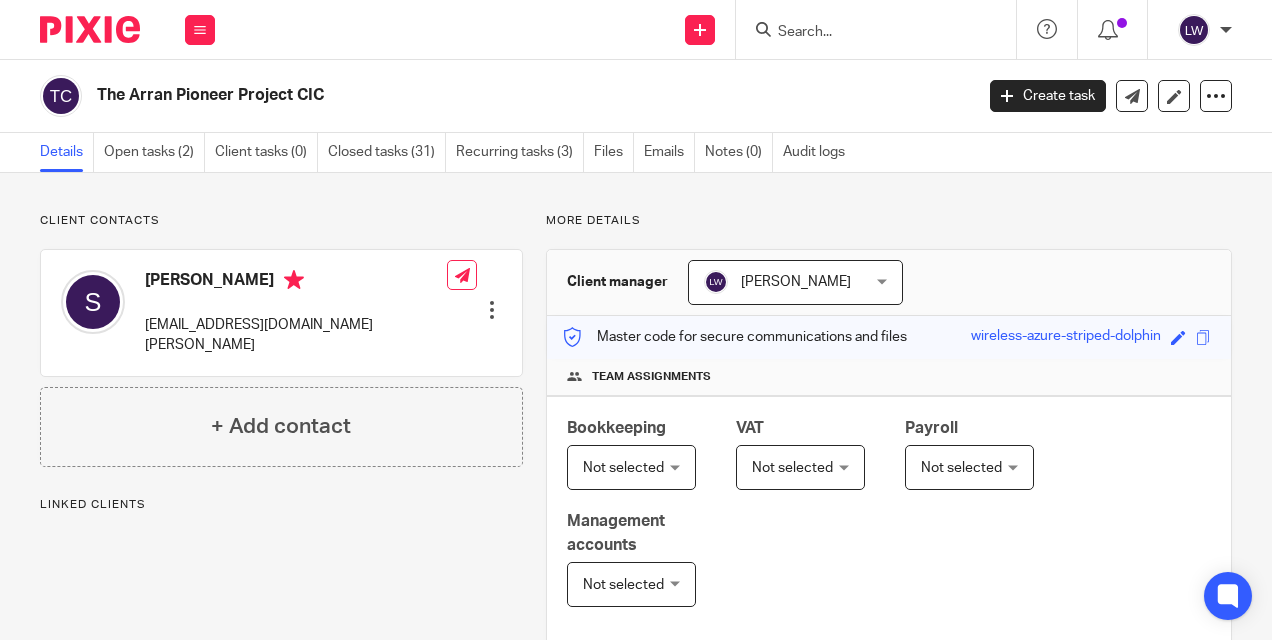 scroll, scrollTop: 0, scrollLeft: 0, axis: both 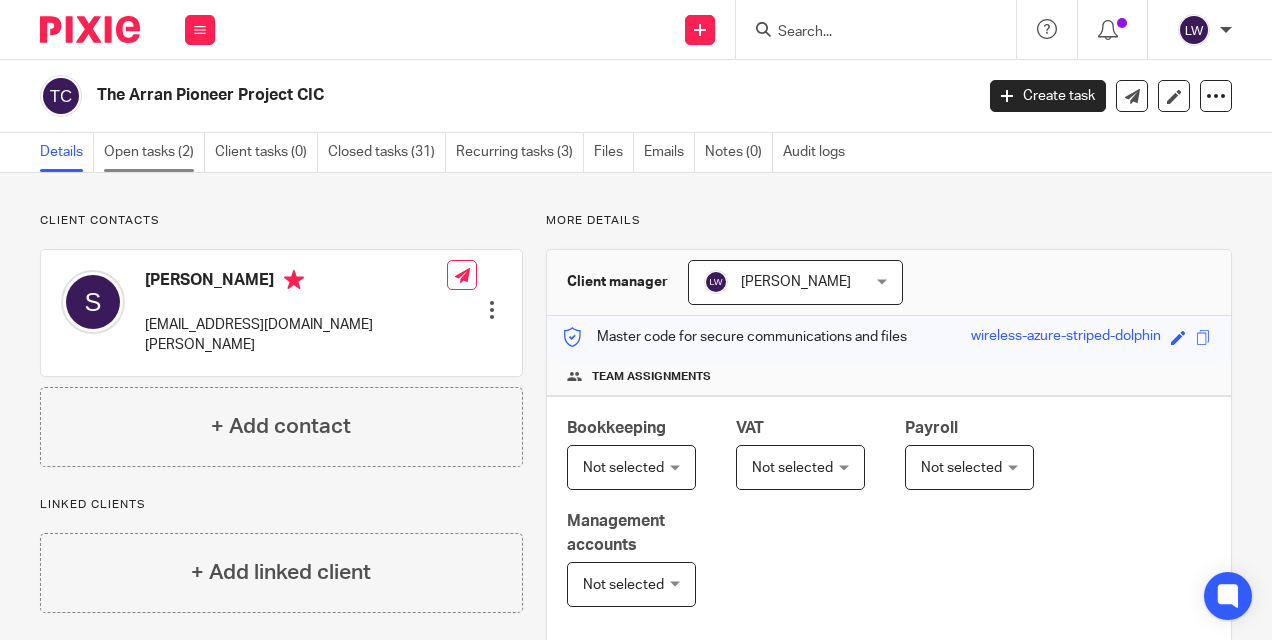click on "Open tasks (2)" at bounding box center [154, 152] 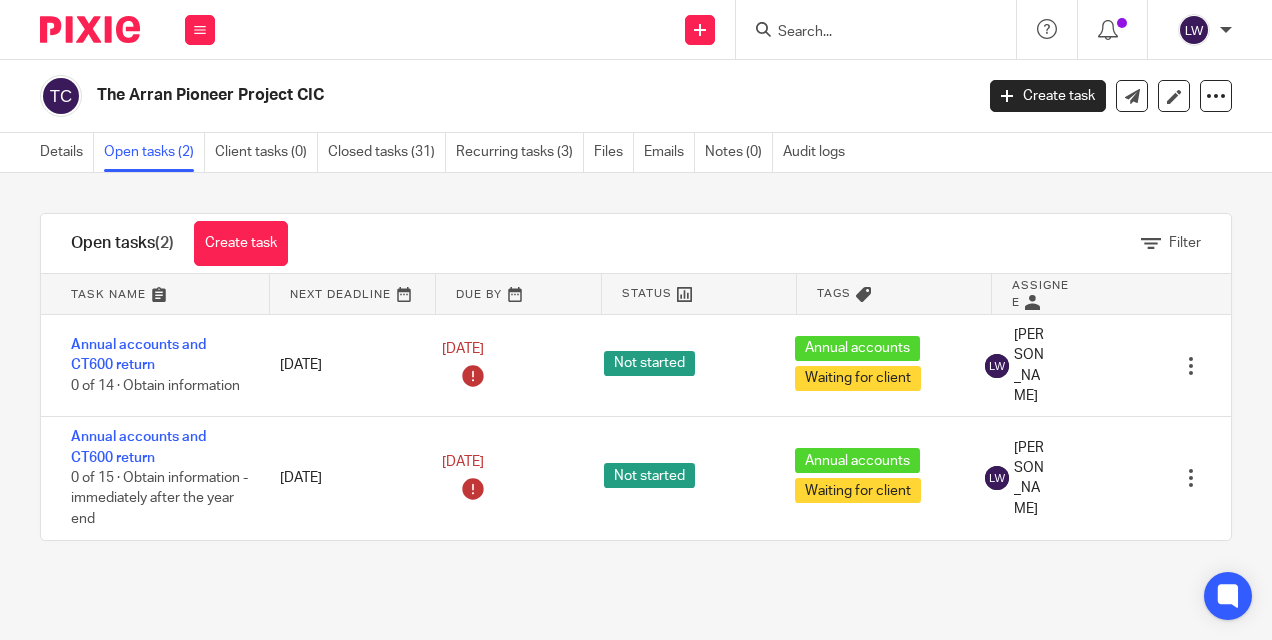 scroll, scrollTop: 0, scrollLeft: 0, axis: both 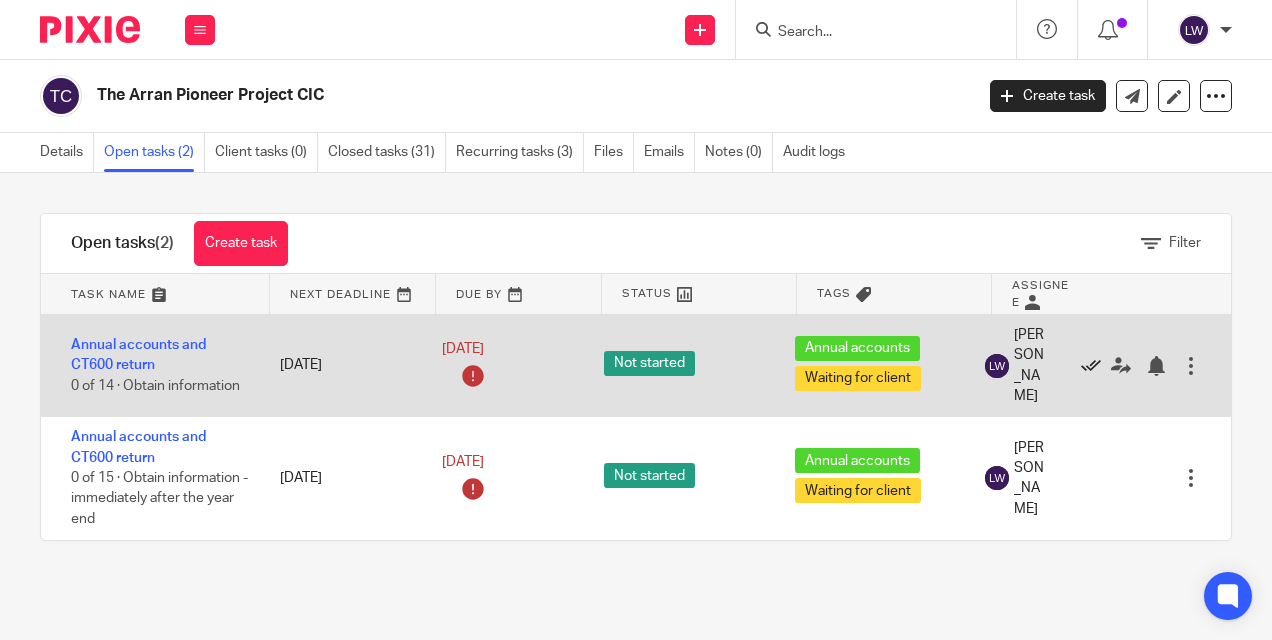 click at bounding box center (1091, 366) 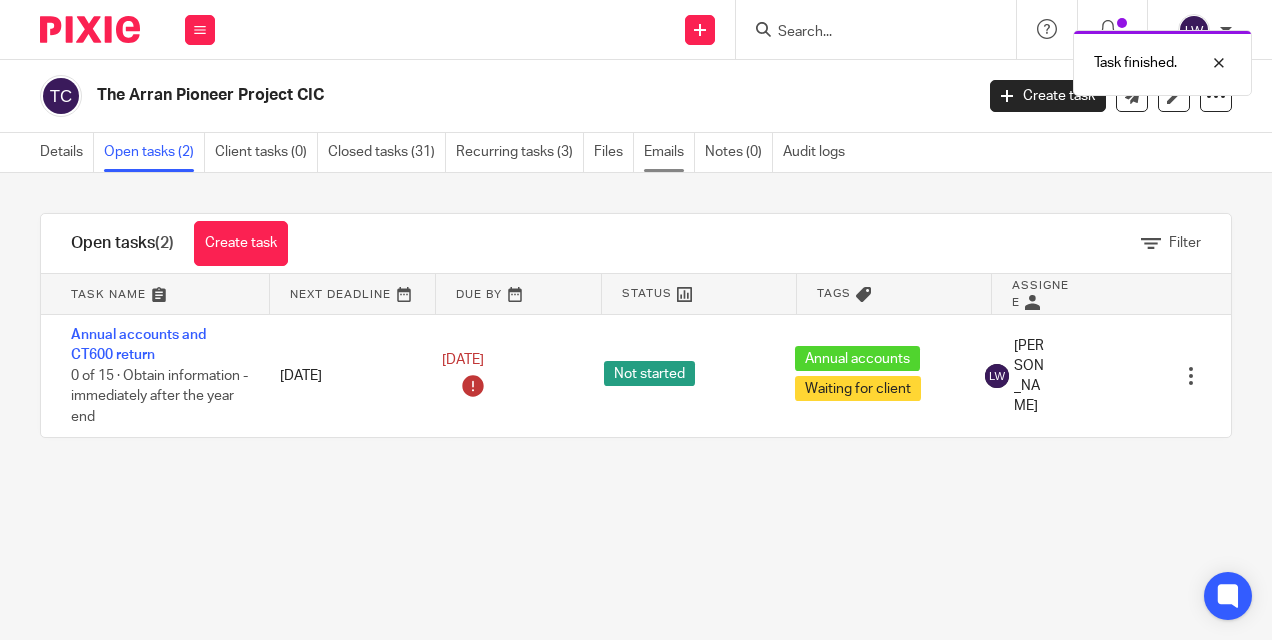 click on "Emails" at bounding box center (669, 152) 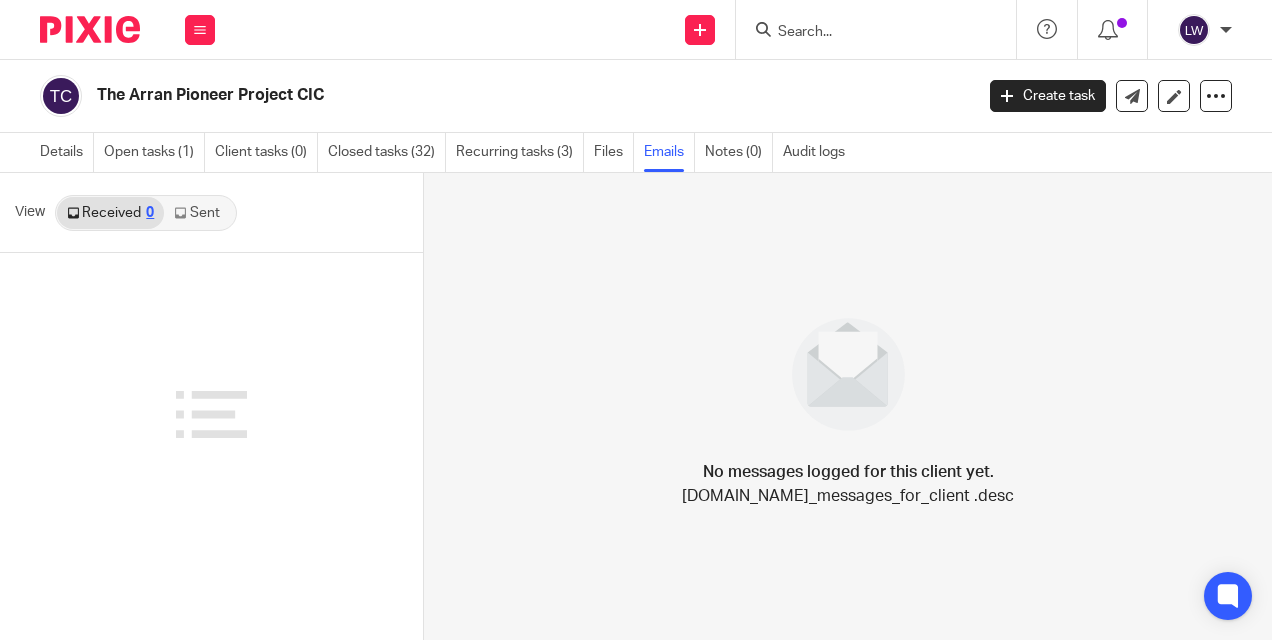 scroll, scrollTop: 0, scrollLeft: 0, axis: both 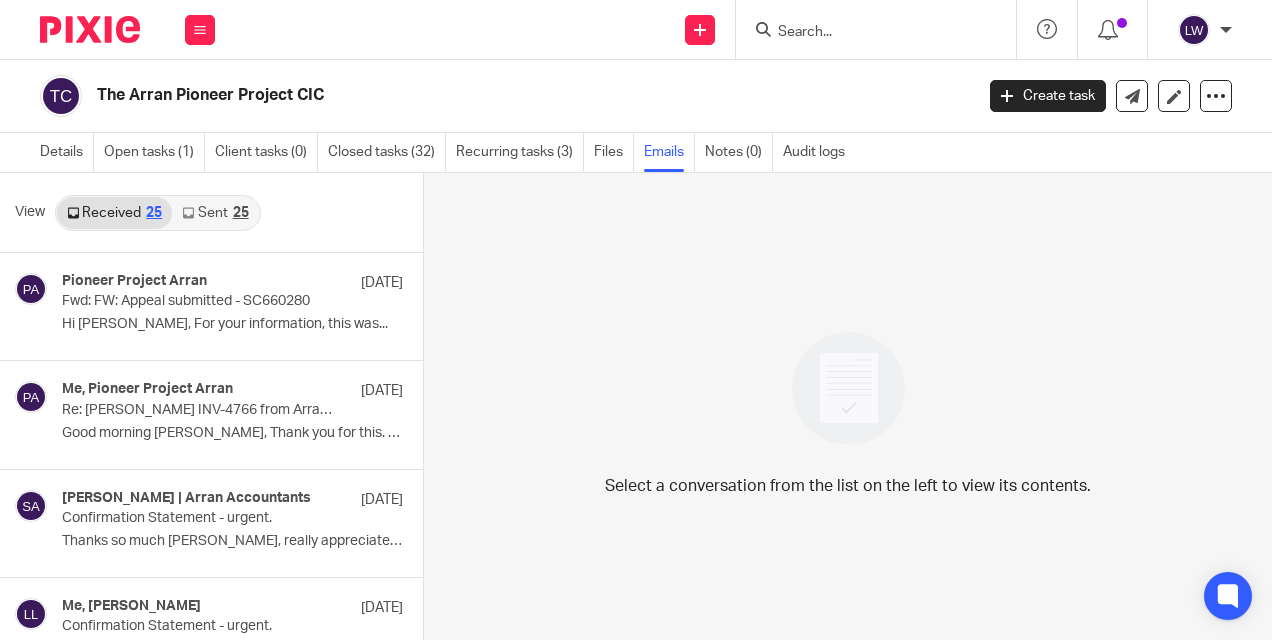 click on "Hi [PERSON_NAME],     For your information, this was..." at bounding box center (232, 324) 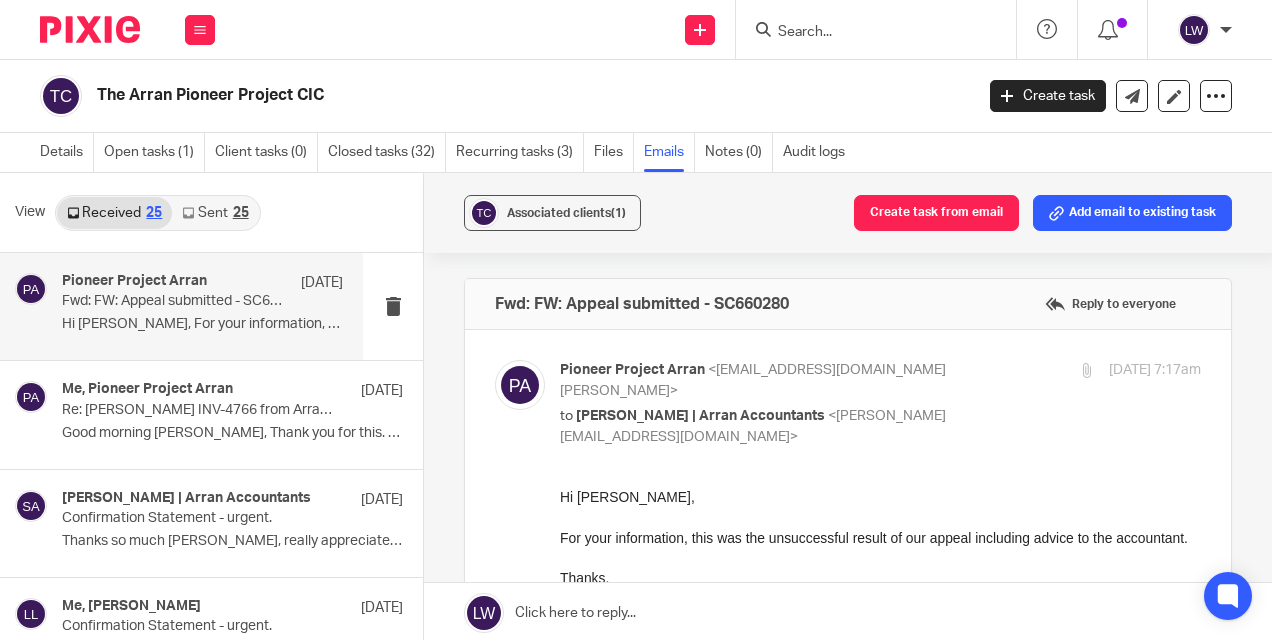 scroll, scrollTop: 0, scrollLeft: 0, axis: both 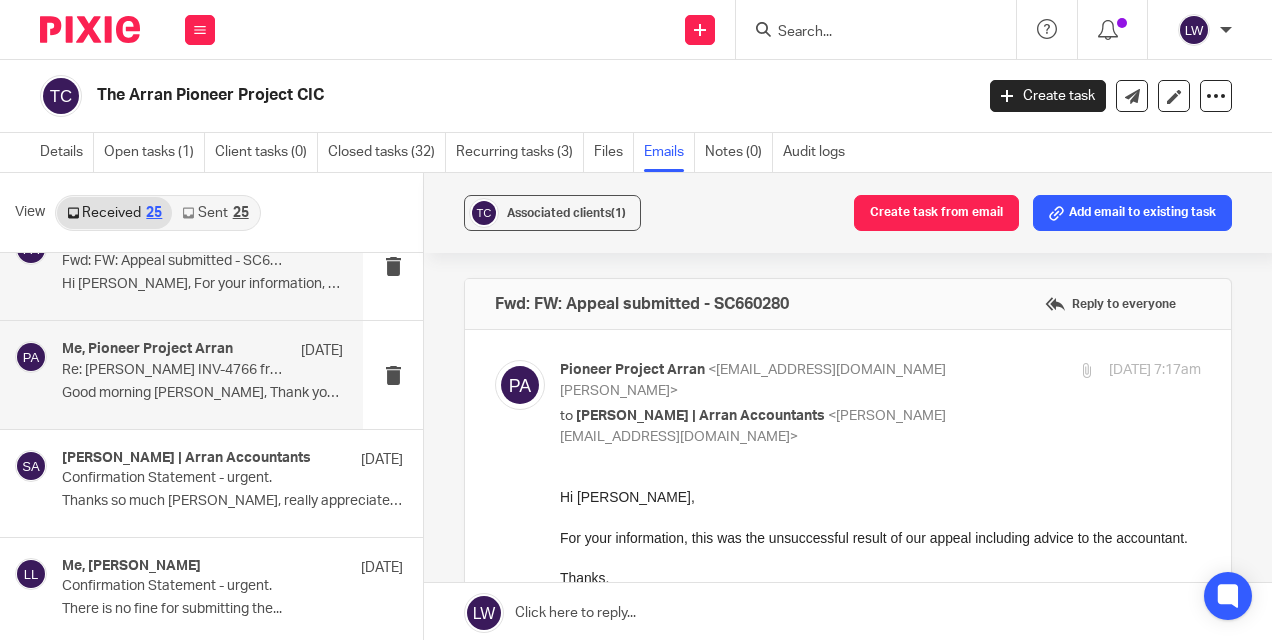 click on "Me, Pioneer Project Arran
7 Jun   Re: Bill INV-4766 from Arran Accountancy Limited is due   Good morning Lorna,     Thank you for this. We..." at bounding box center [181, 374] 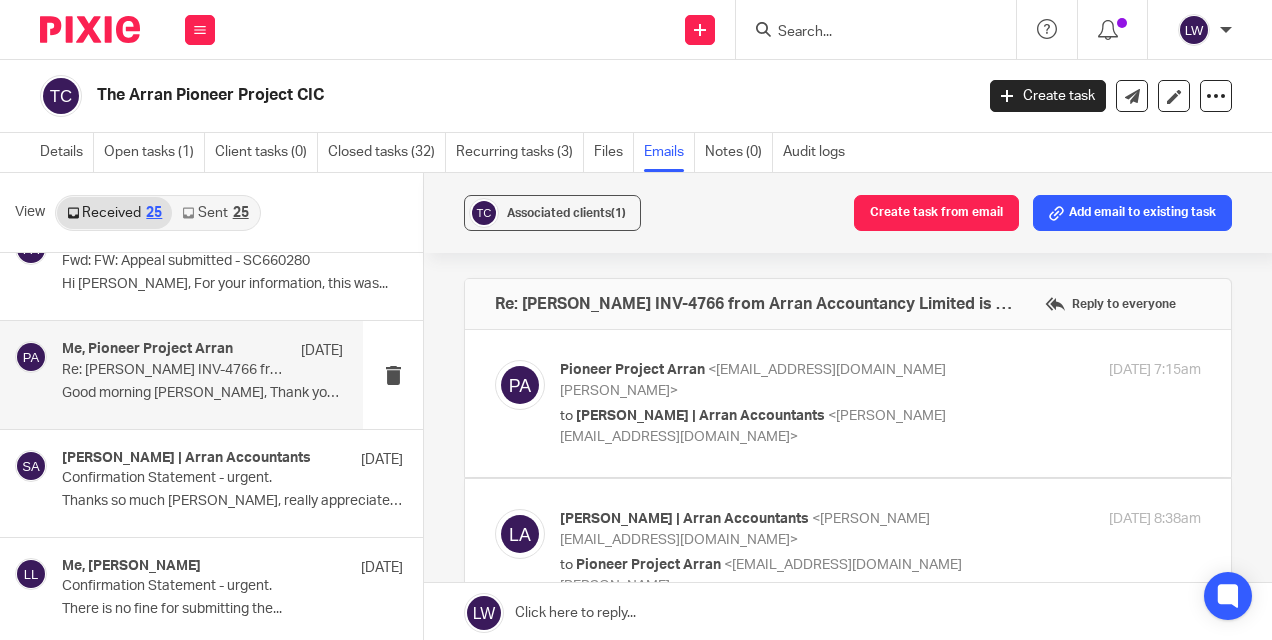 scroll, scrollTop: 0, scrollLeft: 0, axis: both 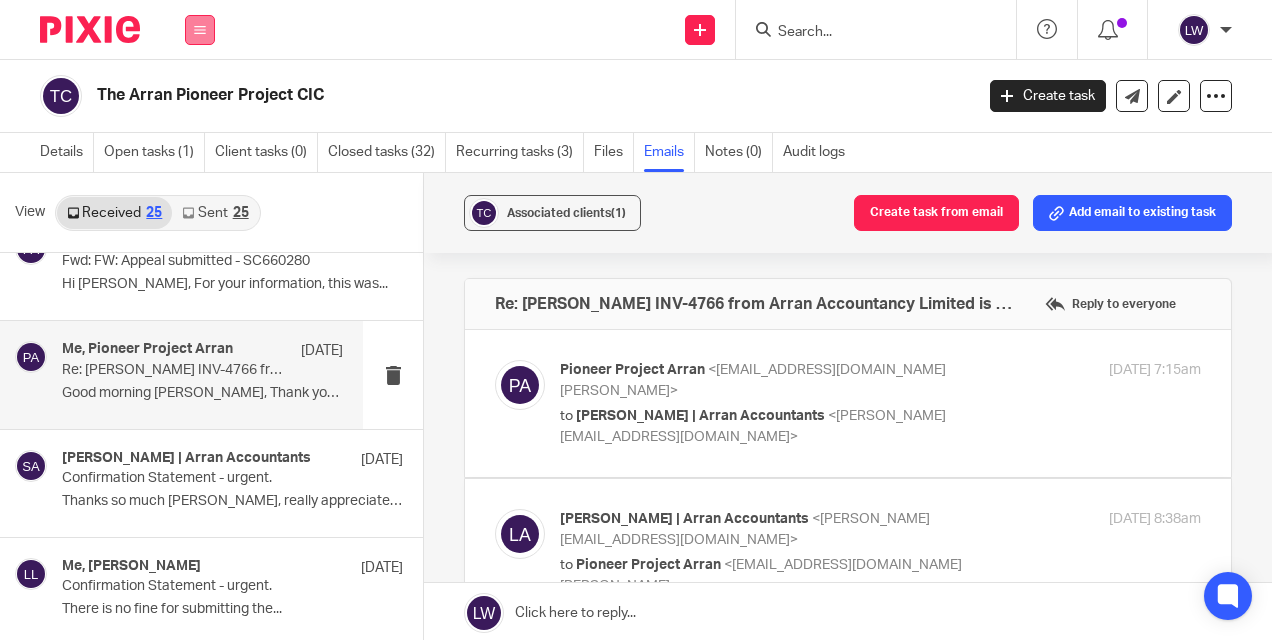 click at bounding box center [200, 30] 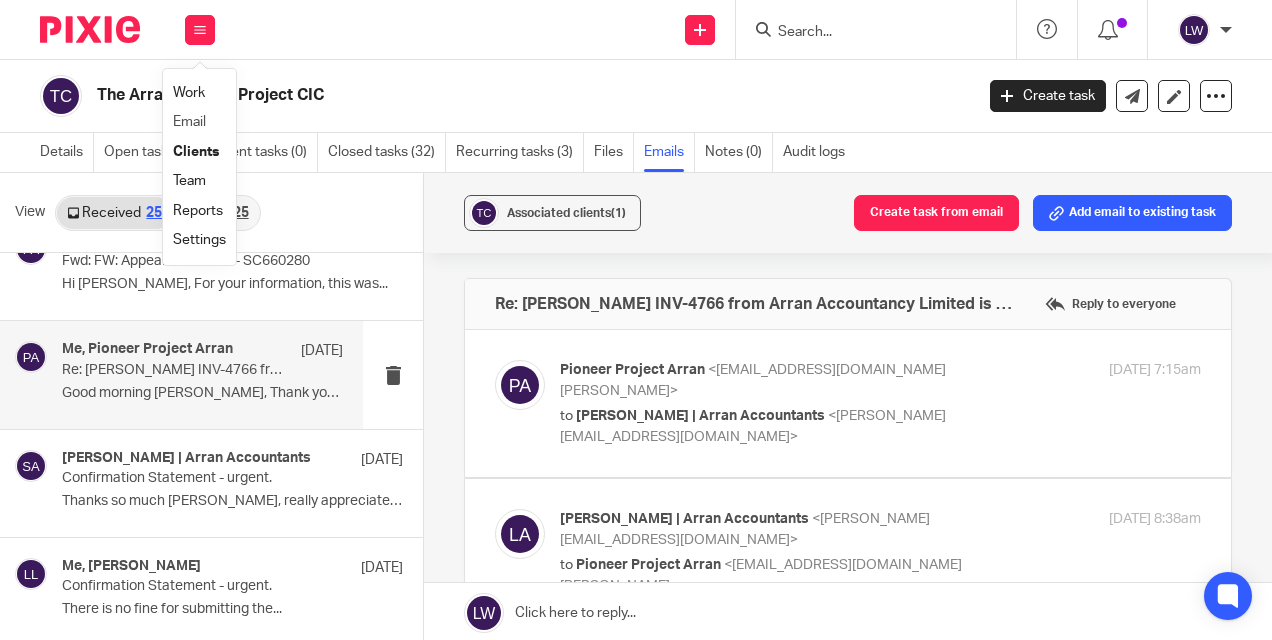 click on "Email" at bounding box center [199, 122] 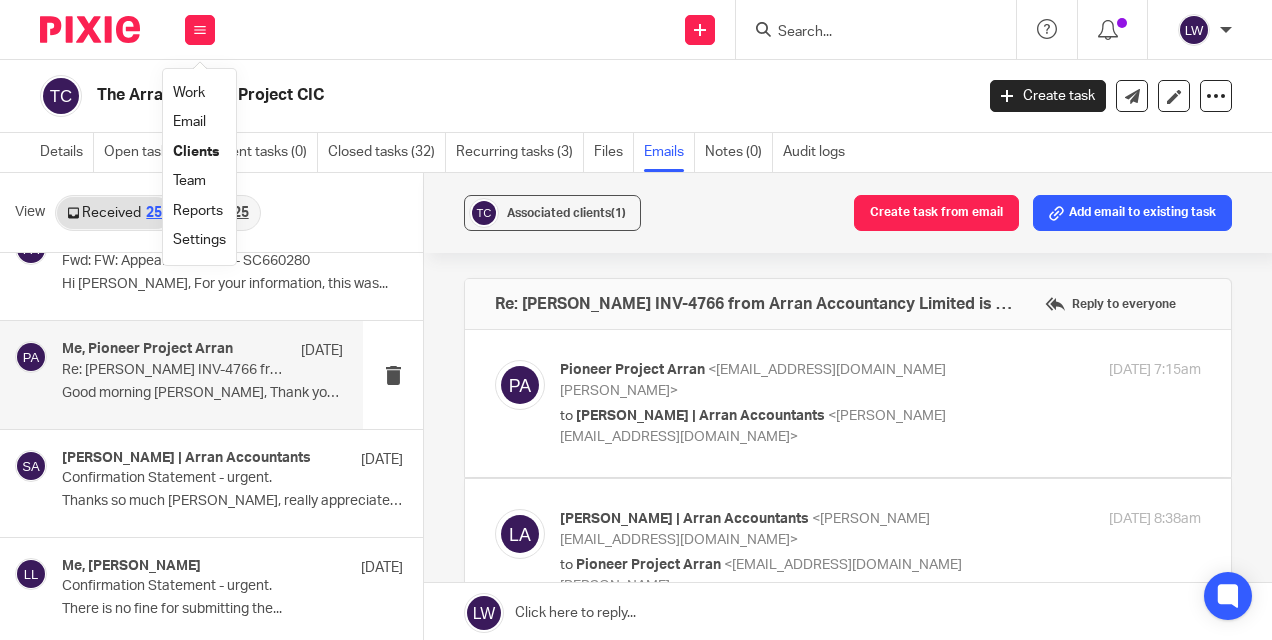 click on "Email" at bounding box center [199, 122] 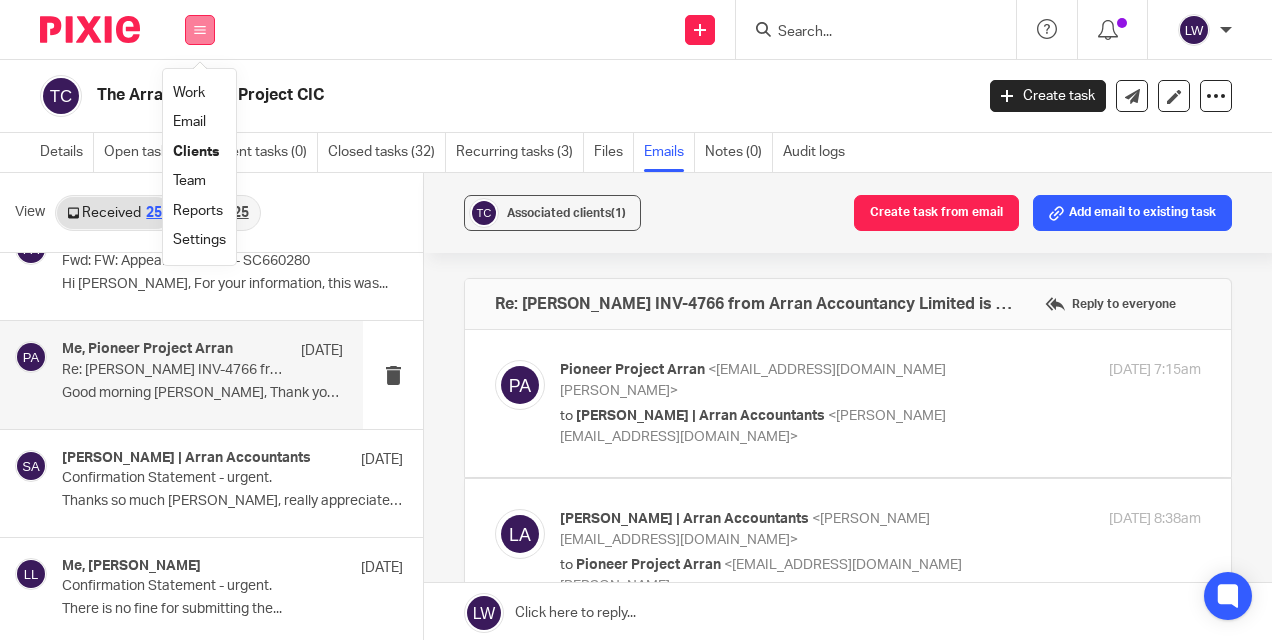 click at bounding box center (200, 30) 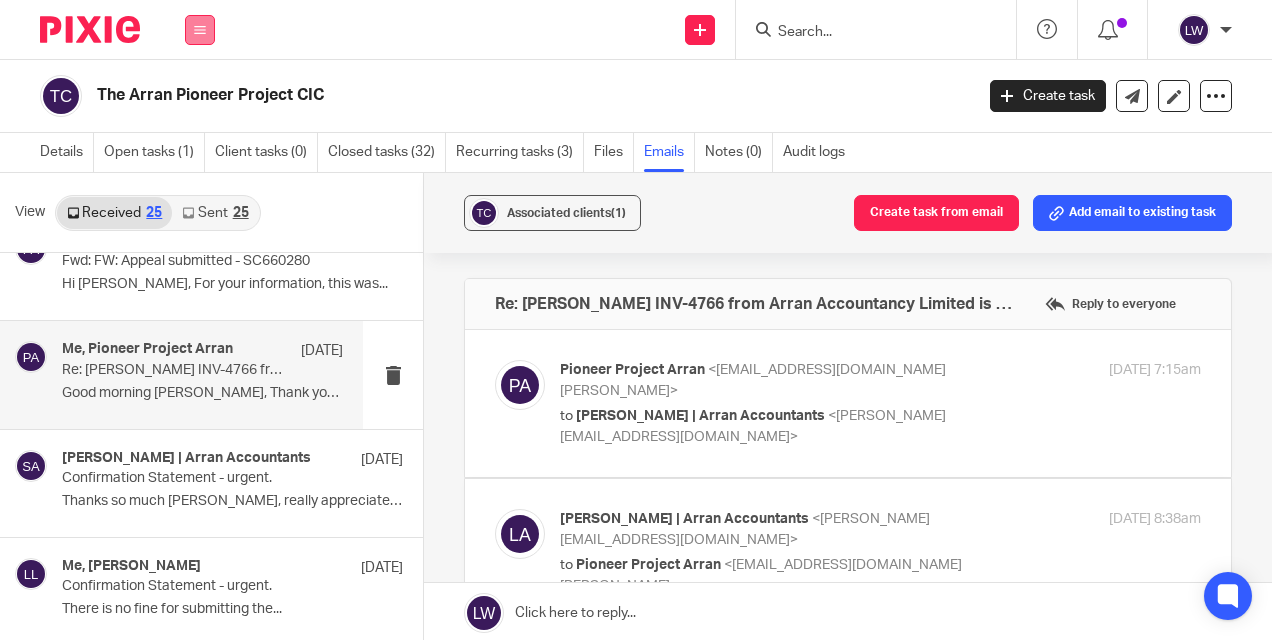 click at bounding box center (200, 30) 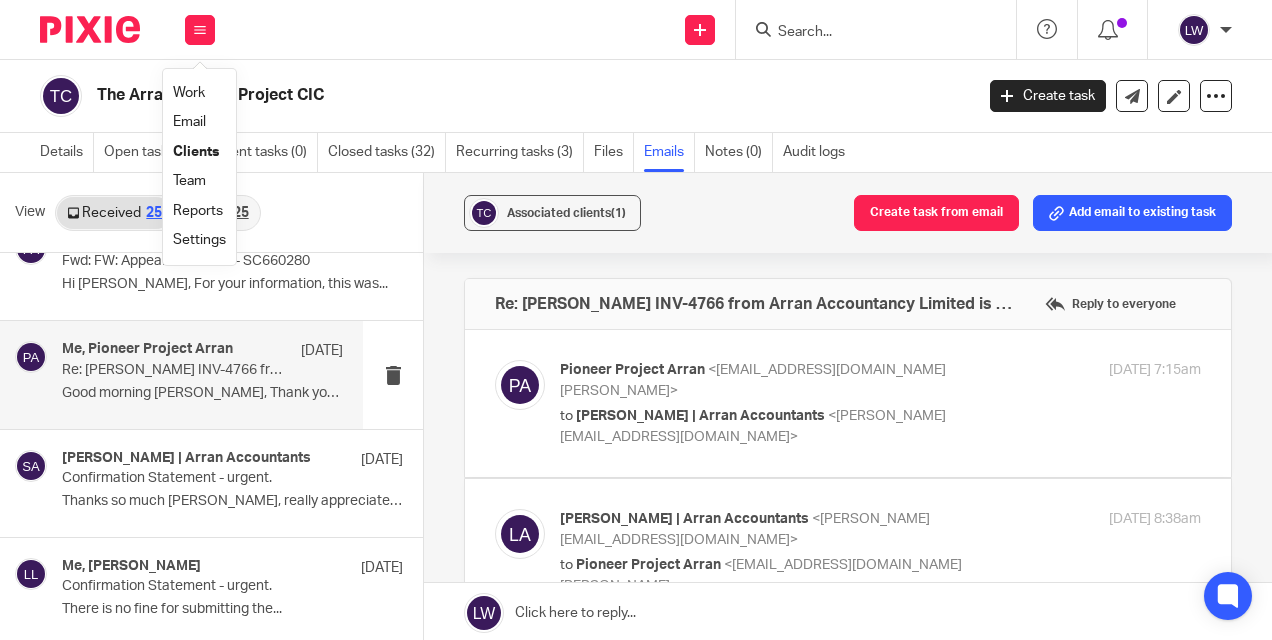 click on "Email" at bounding box center [189, 122] 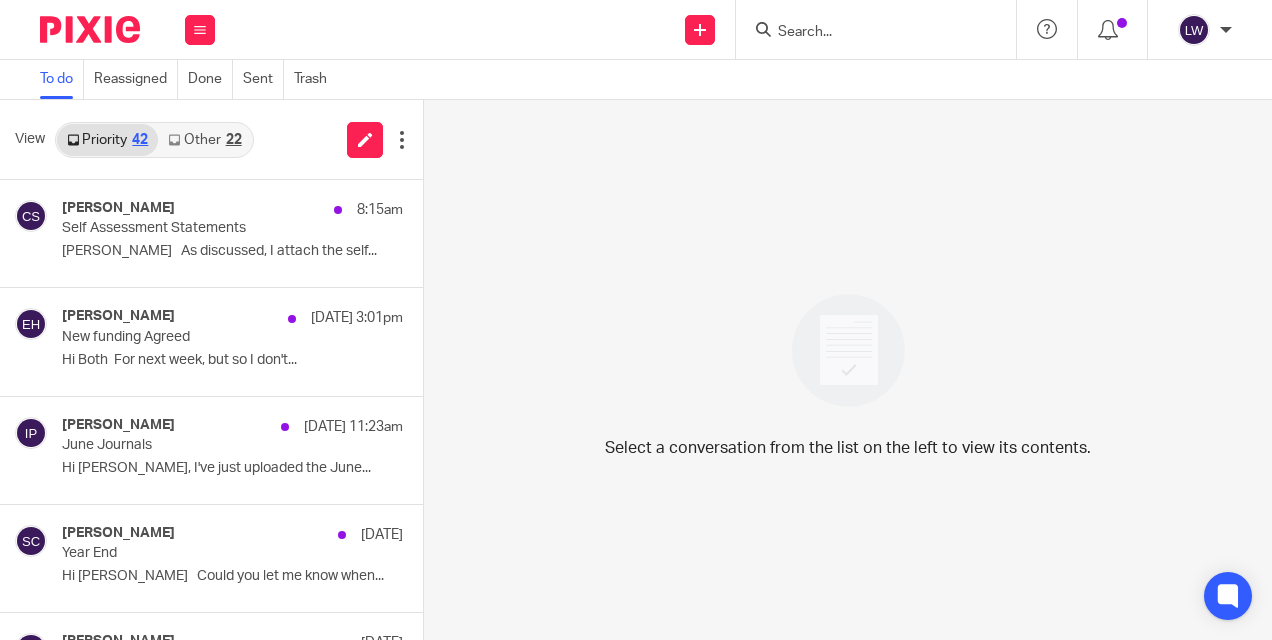 scroll, scrollTop: 0, scrollLeft: 0, axis: both 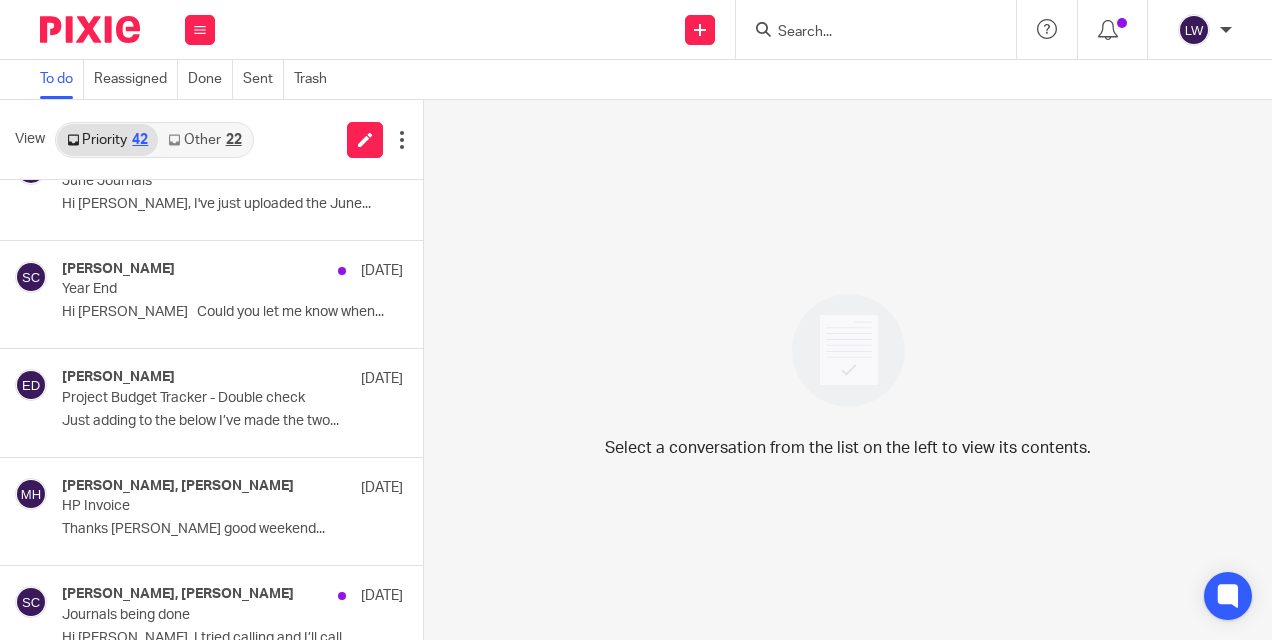click on "Other
22" at bounding box center (204, 140) 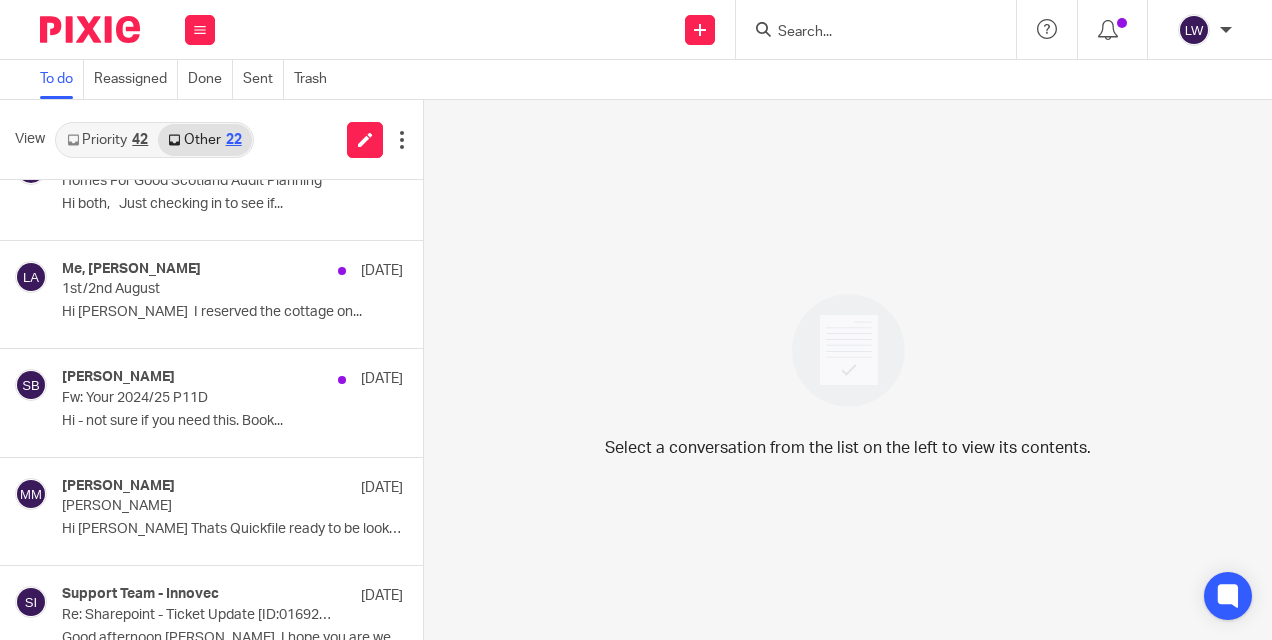 scroll, scrollTop: 0, scrollLeft: 0, axis: both 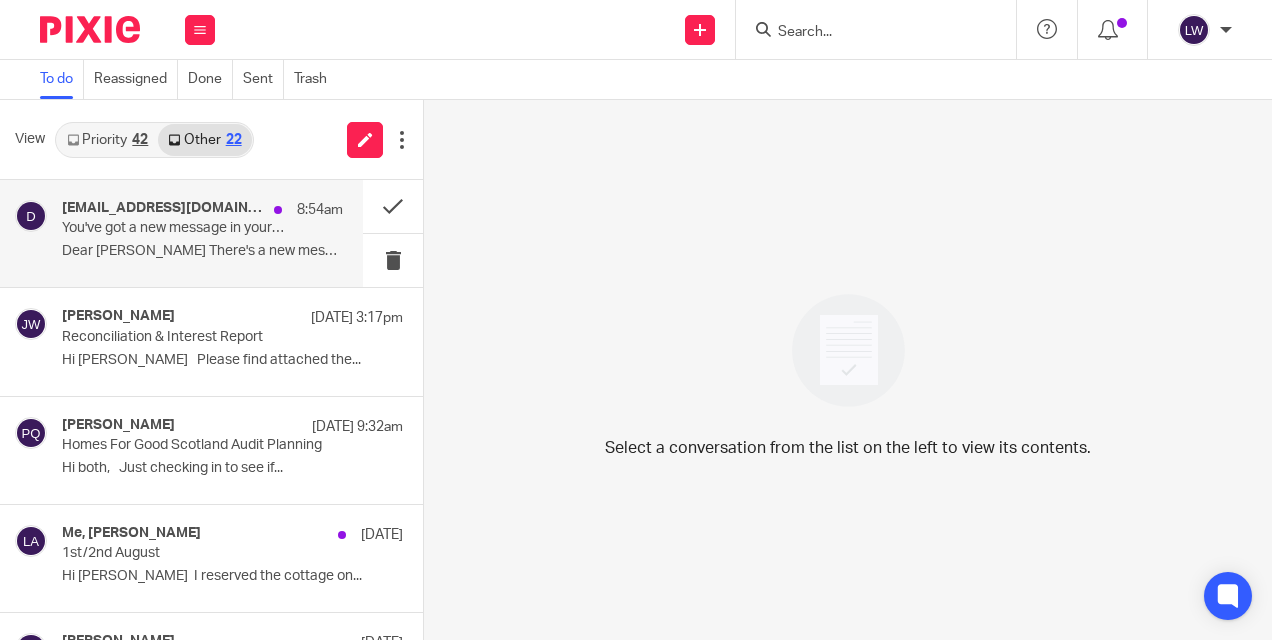 click on "Dear [PERSON_NAME]  There's a new message in your NEST..." at bounding box center (202, 251) 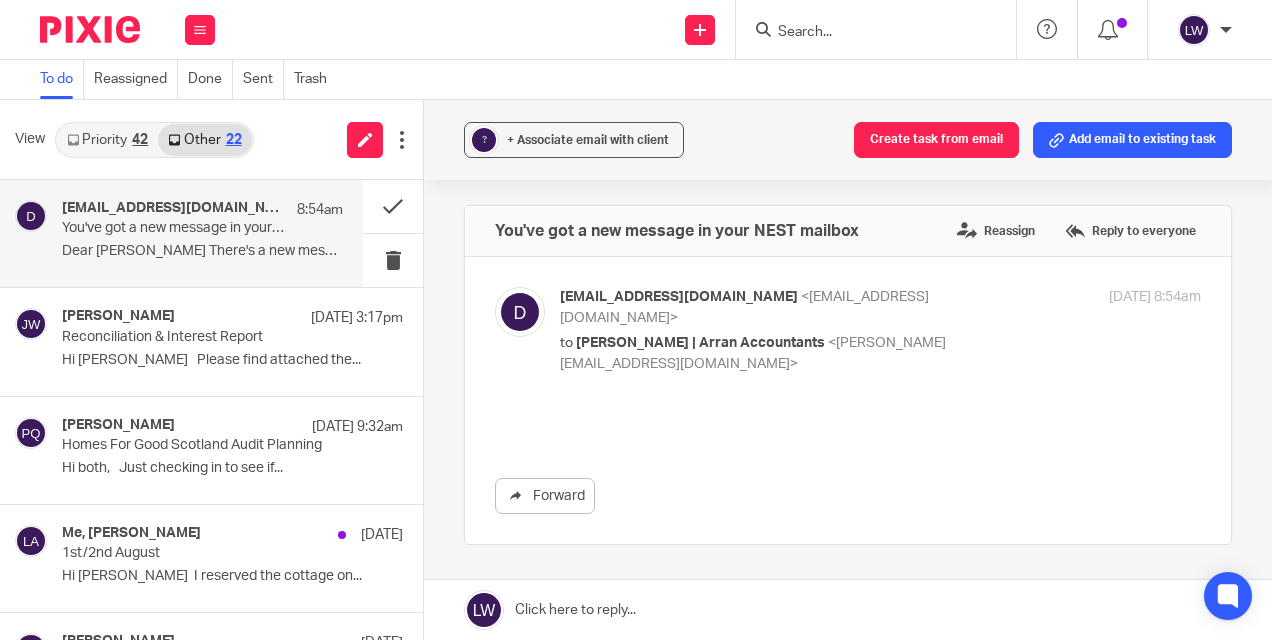 scroll, scrollTop: 0, scrollLeft: 0, axis: both 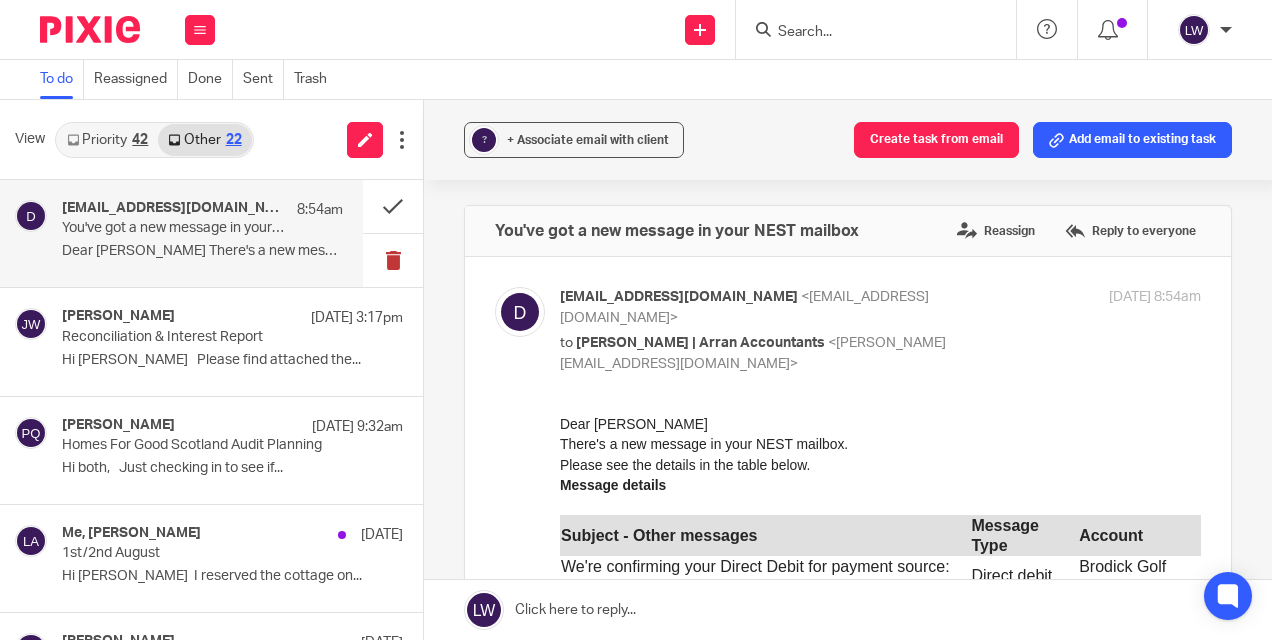 click at bounding box center [393, 260] 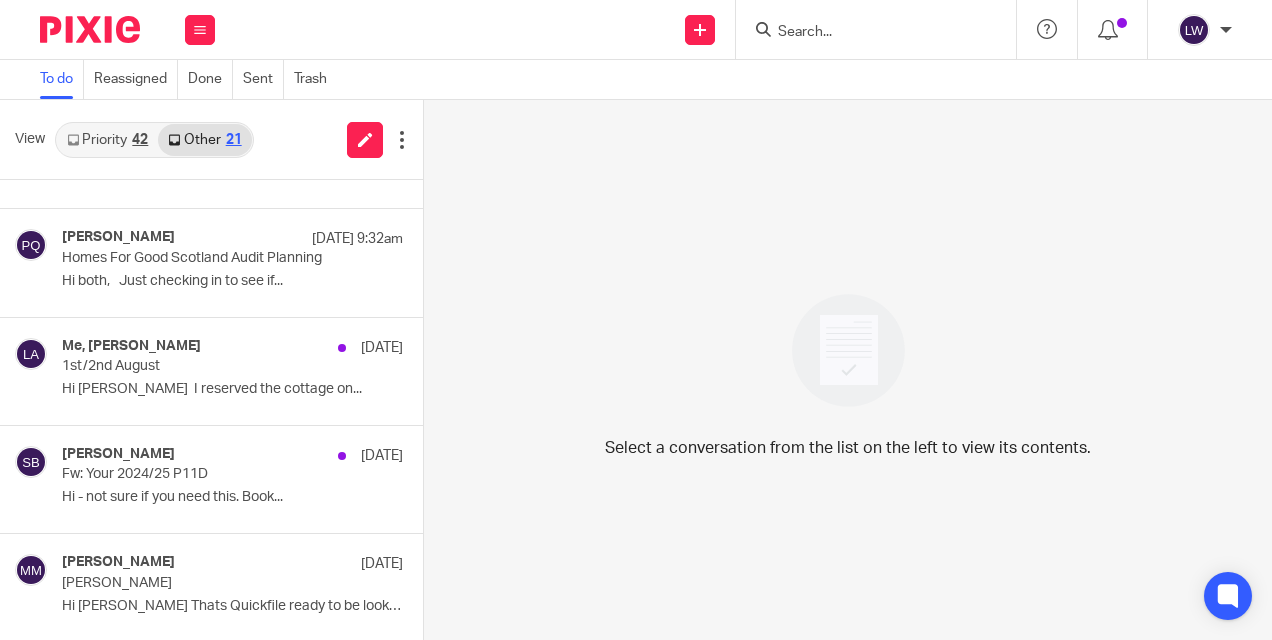 scroll, scrollTop: 0, scrollLeft: 0, axis: both 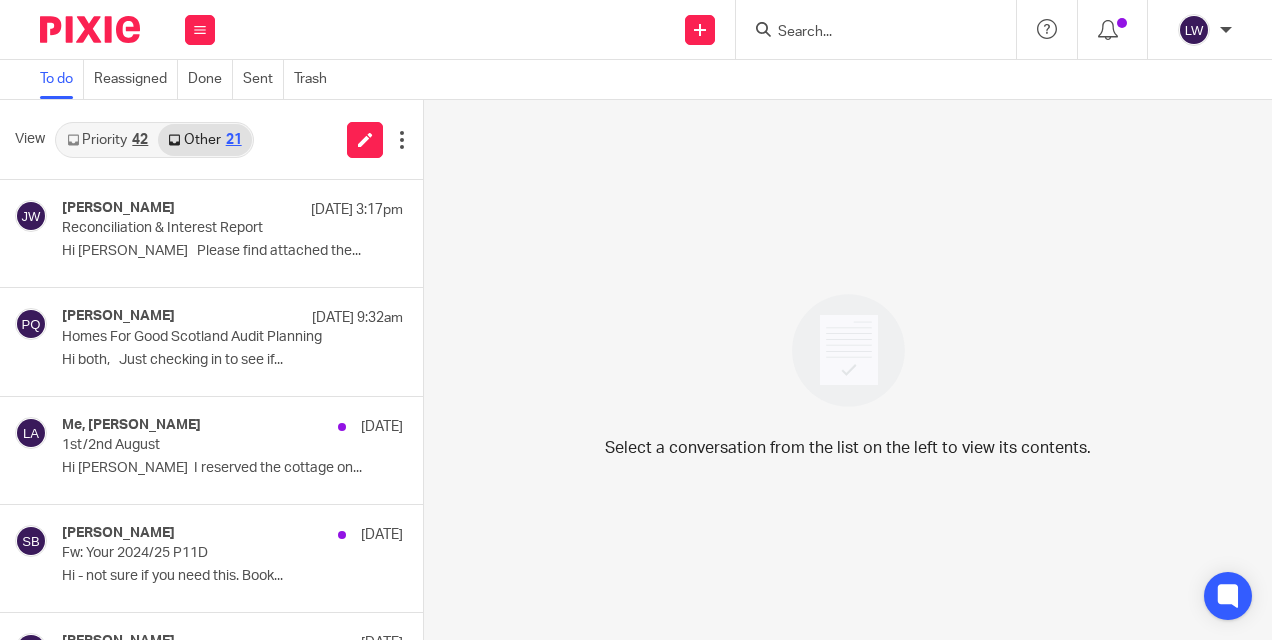 click on "Priority
42" at bounding box center [107, 140] 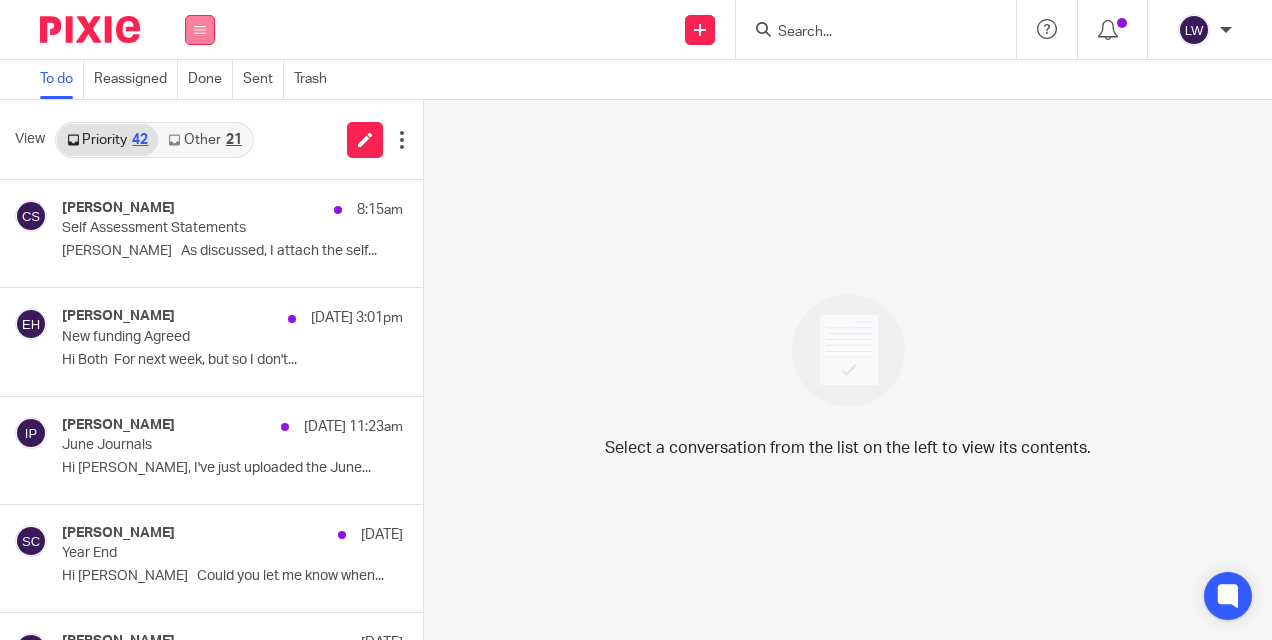 click at bounding box center [200, 30] 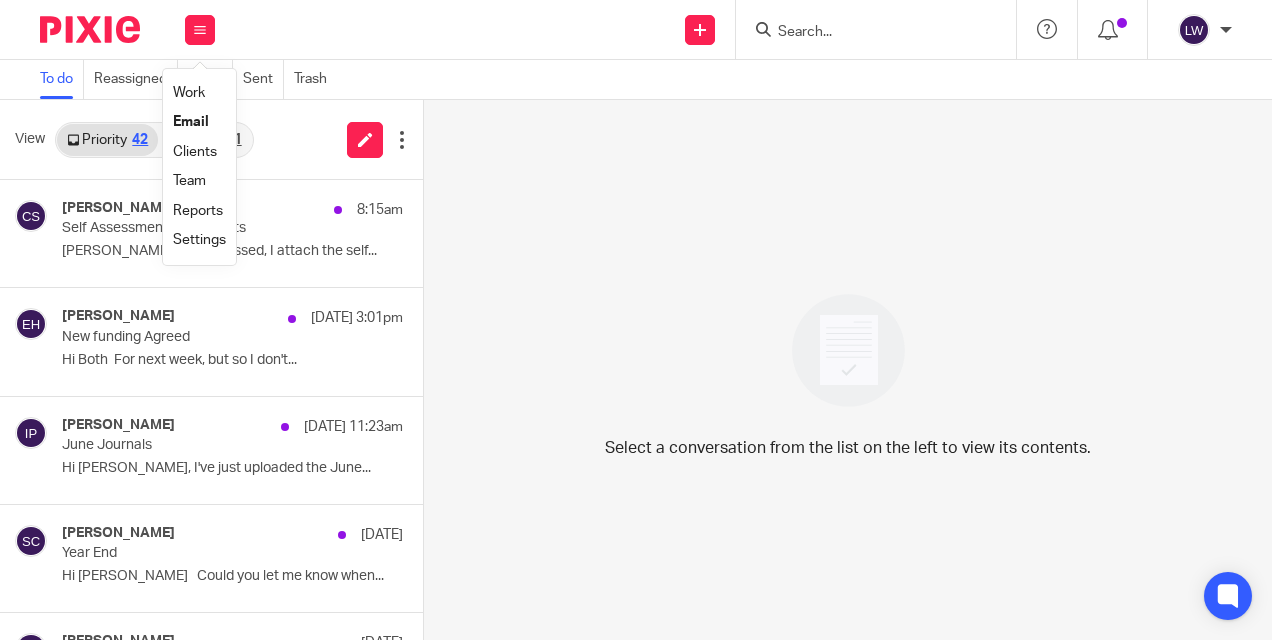 click on "Work" at bounding box center (189, 93) 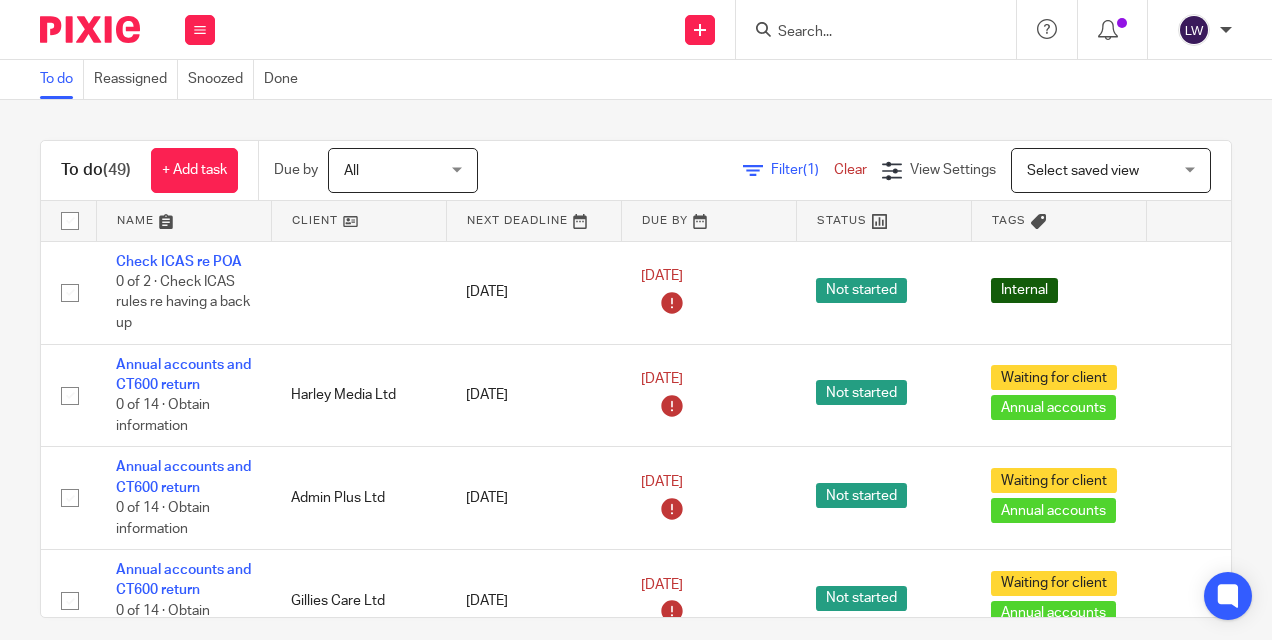 scroll, scrollTop: 0, scrollLeft: 0, axis: both 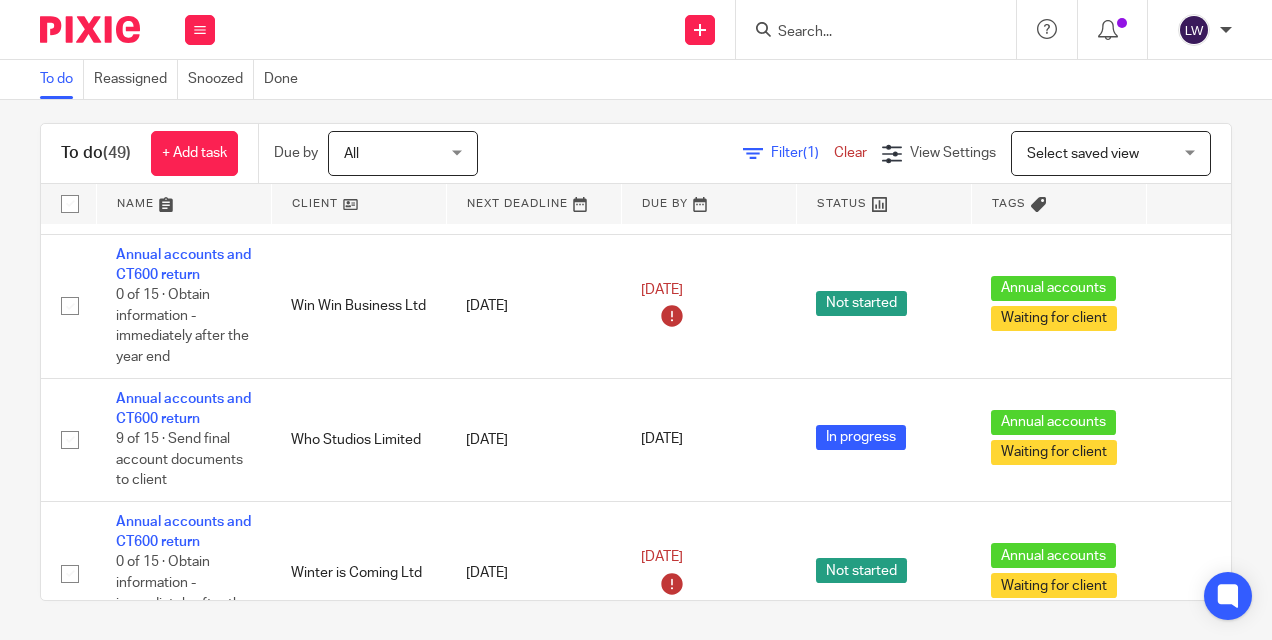 click on "Due by
All
All
[DATE]
[DATE]
This week
Next week
This month
Next month
All
all" 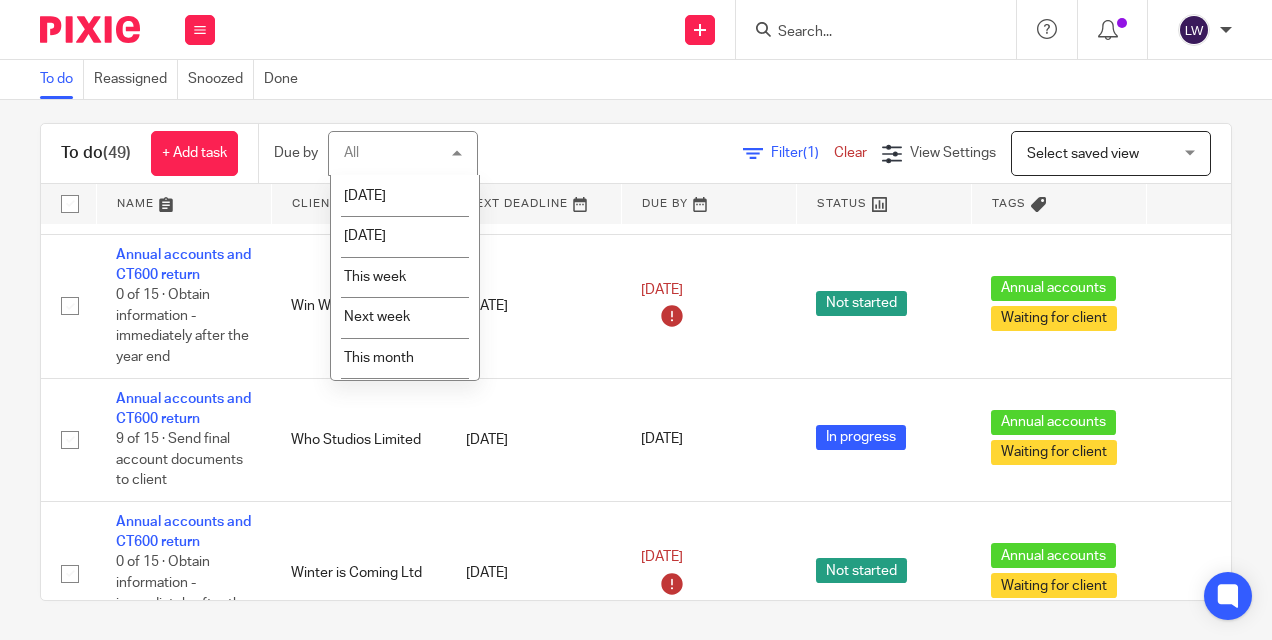 click on "[DATE]" 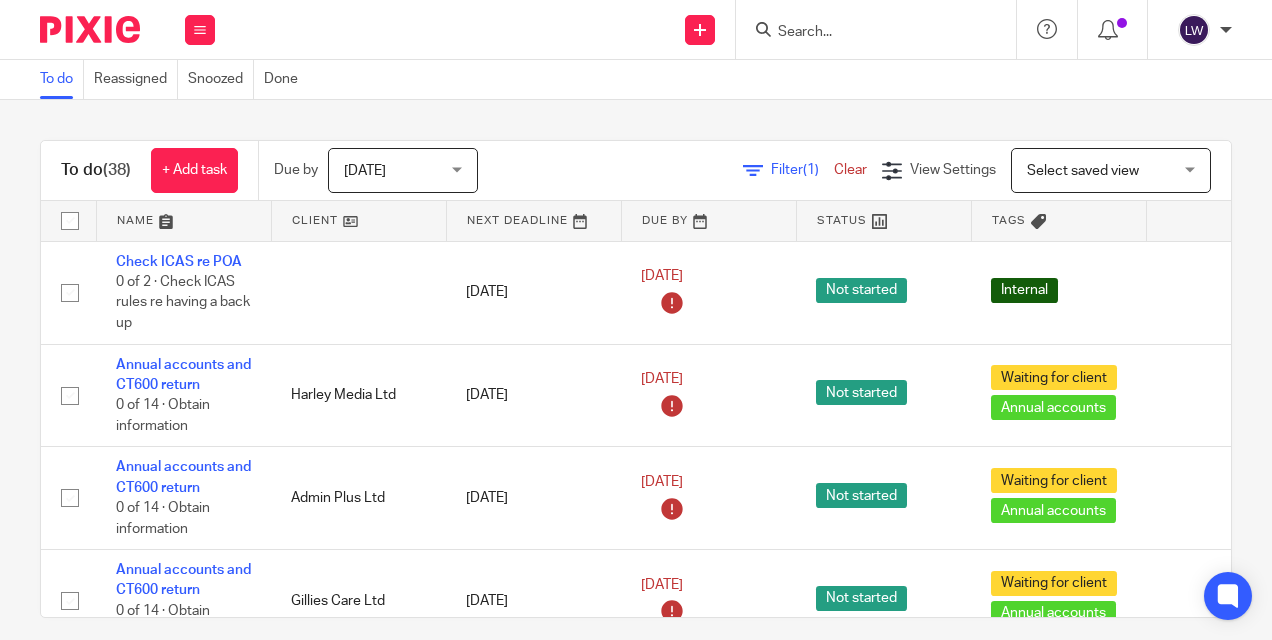 scroll, scrollTop: 0, scrollLeft: 0, axis: both 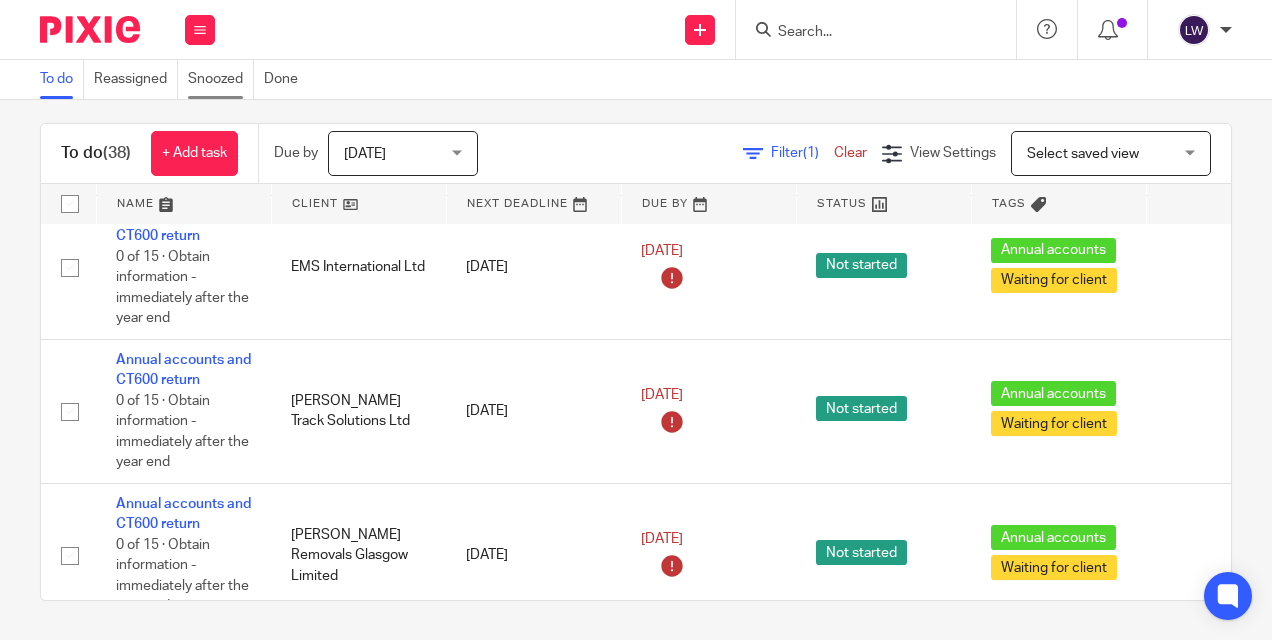 click on "Snoozed" at bounding box center (221, 79) 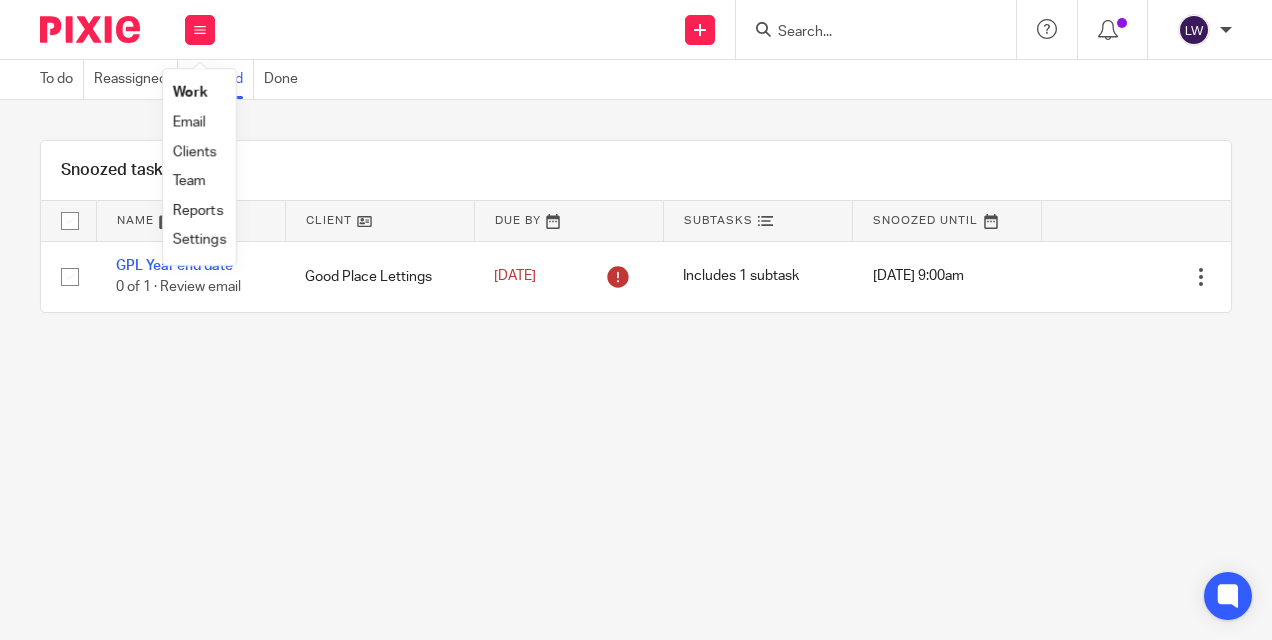 scroll, scrollTop: 0, scrollLeft: 0, axis: both 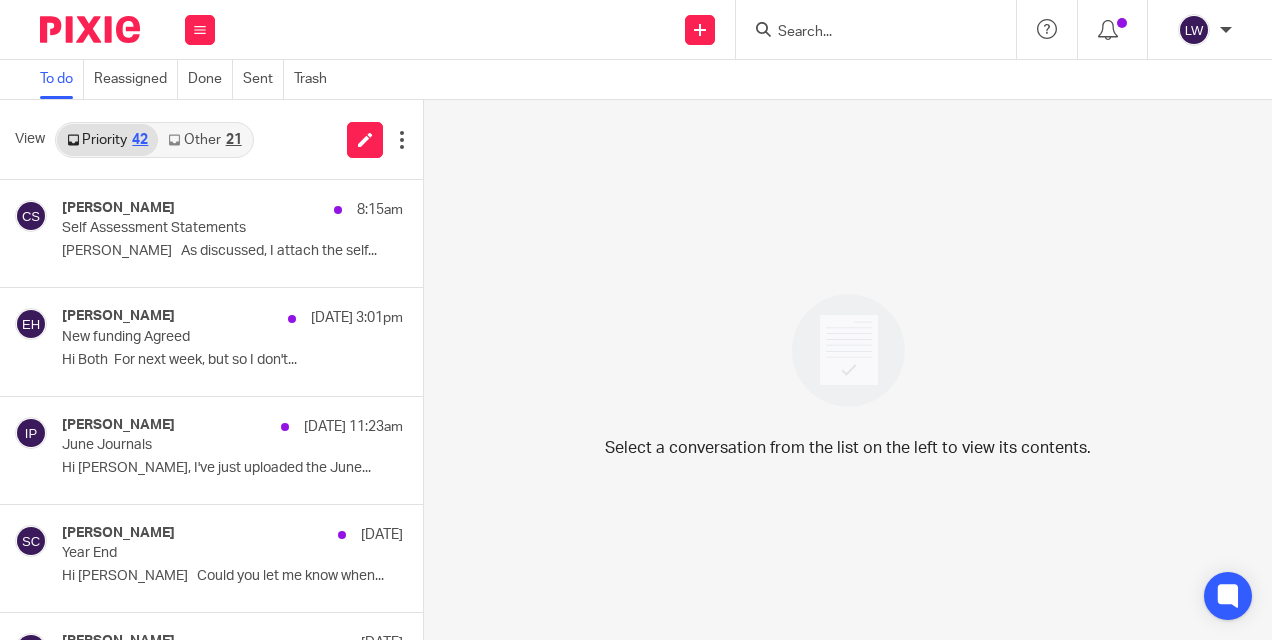 click on "Other
21" at bounding box center (204, 140) 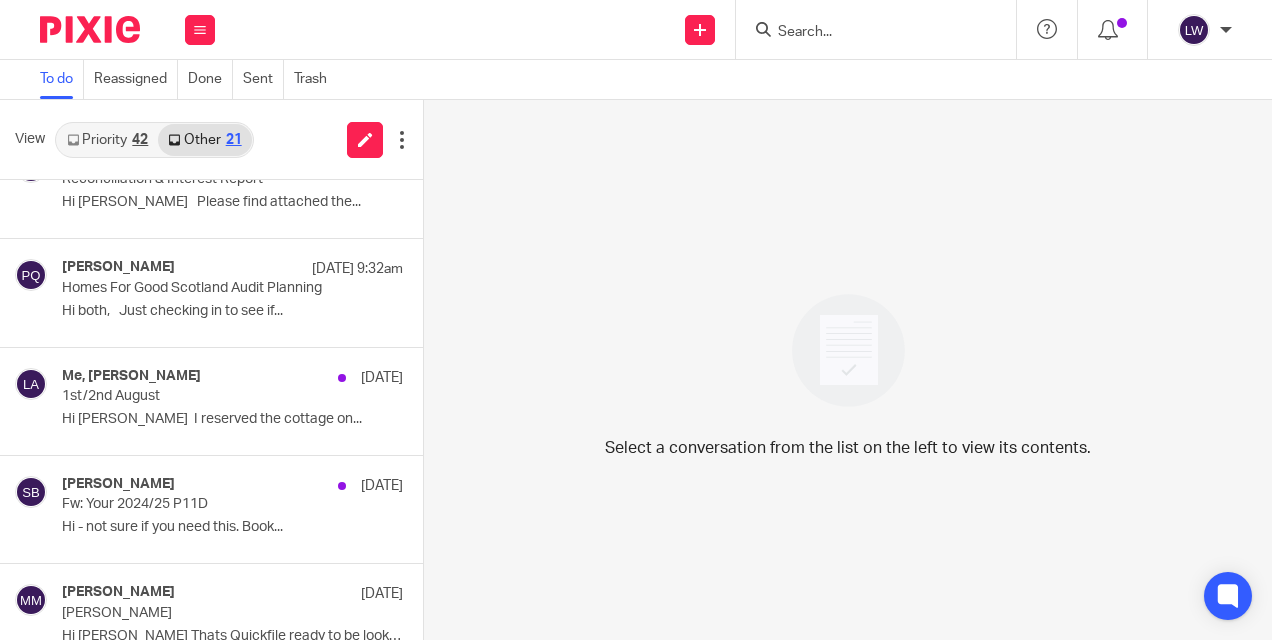 scroll, scrollTop: 0, scrollLeft: 0, axis: both 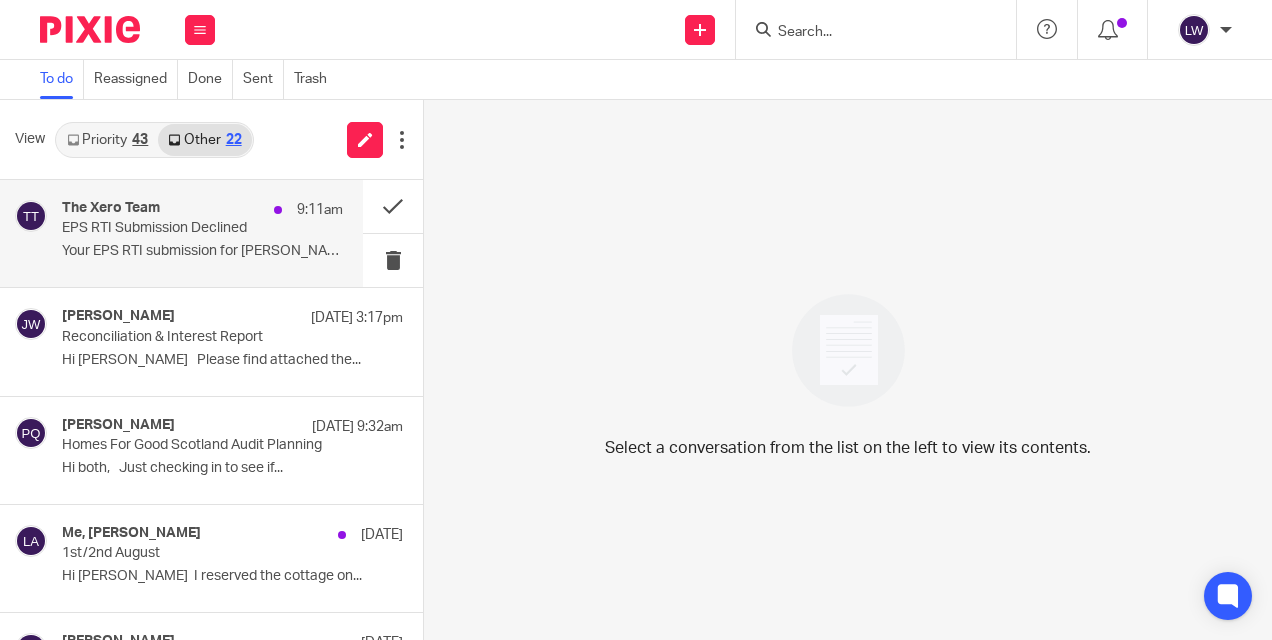 click on "Your EPS RTI submission for Angus Lambie Motor..." at bounding box center (202, 251) 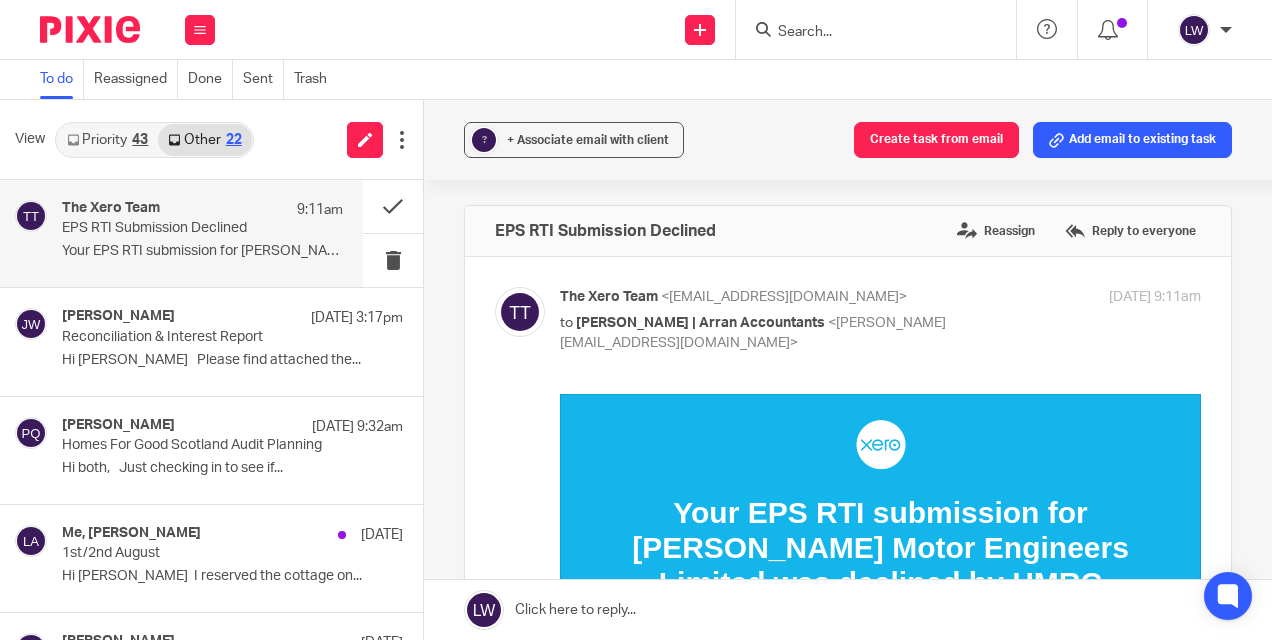 scroll, scrollTop: 0, scrollLeft: 0, axis: both 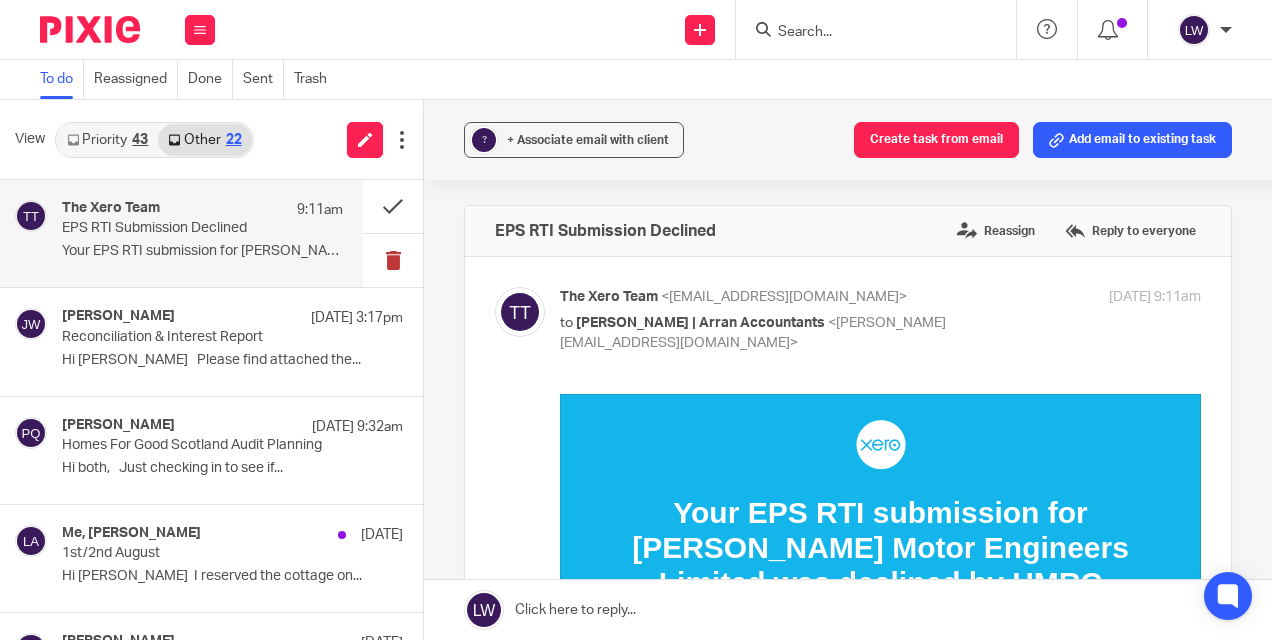 click at bounding box center (393, 260) 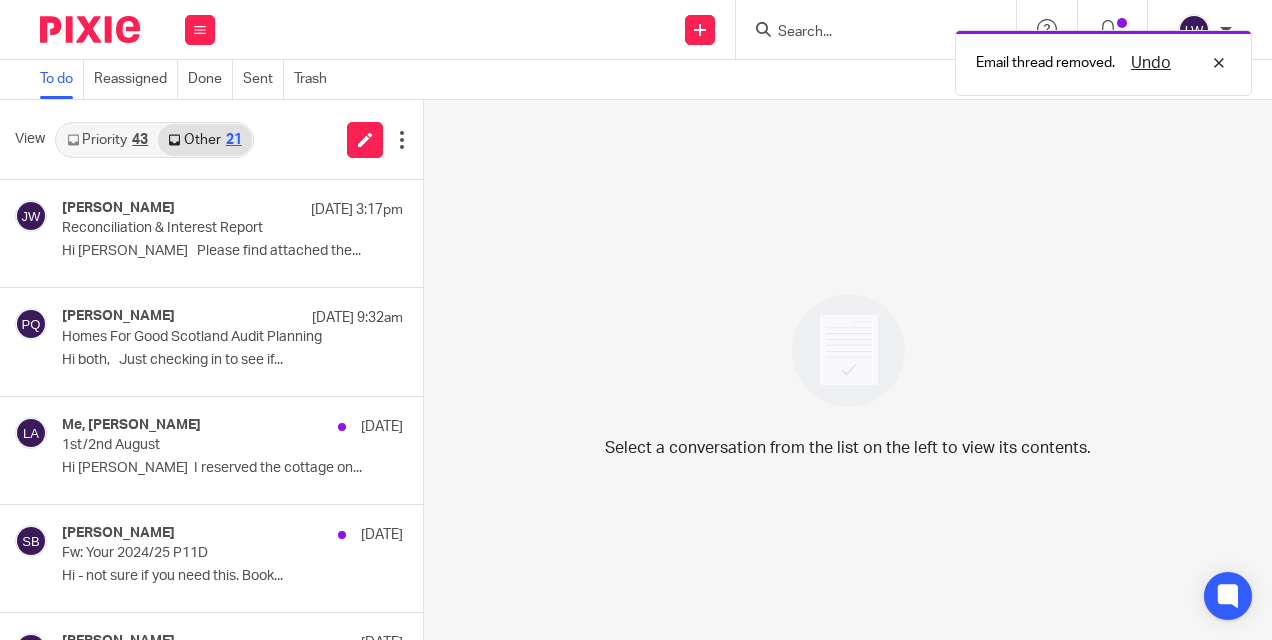 click on "Priority
43" at bounding box center [107, 140] 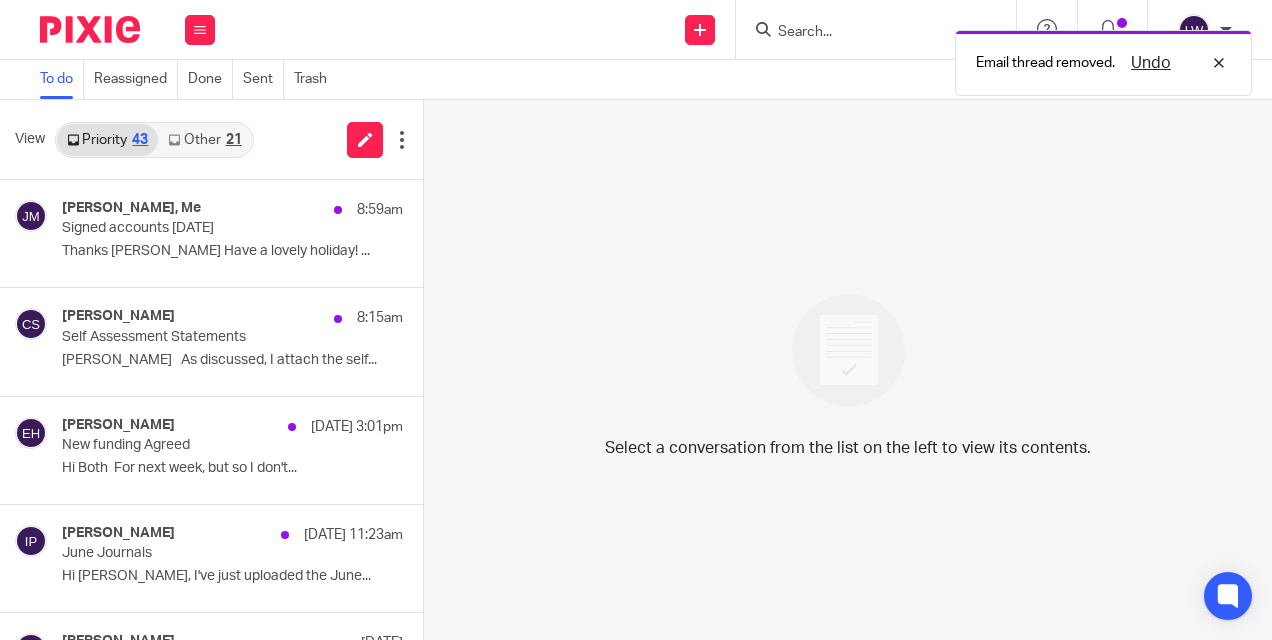 click on "Other
21" at bounding box center [204, 140] 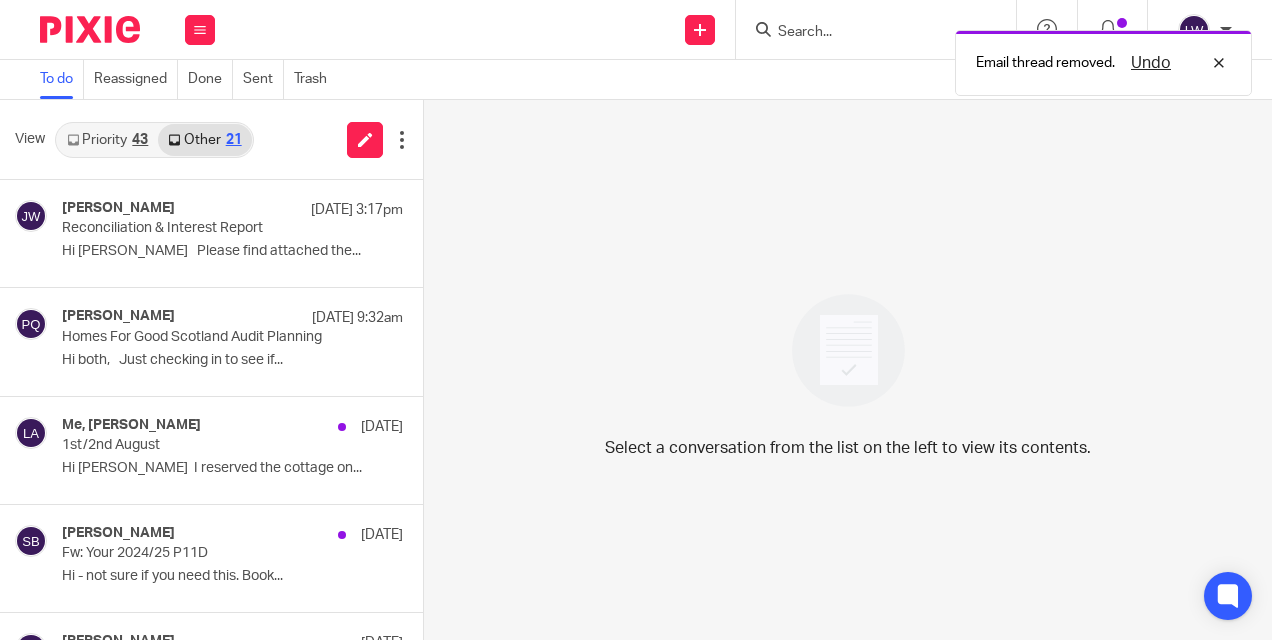 click on "Priority
43" at bounding box center (107, 140) 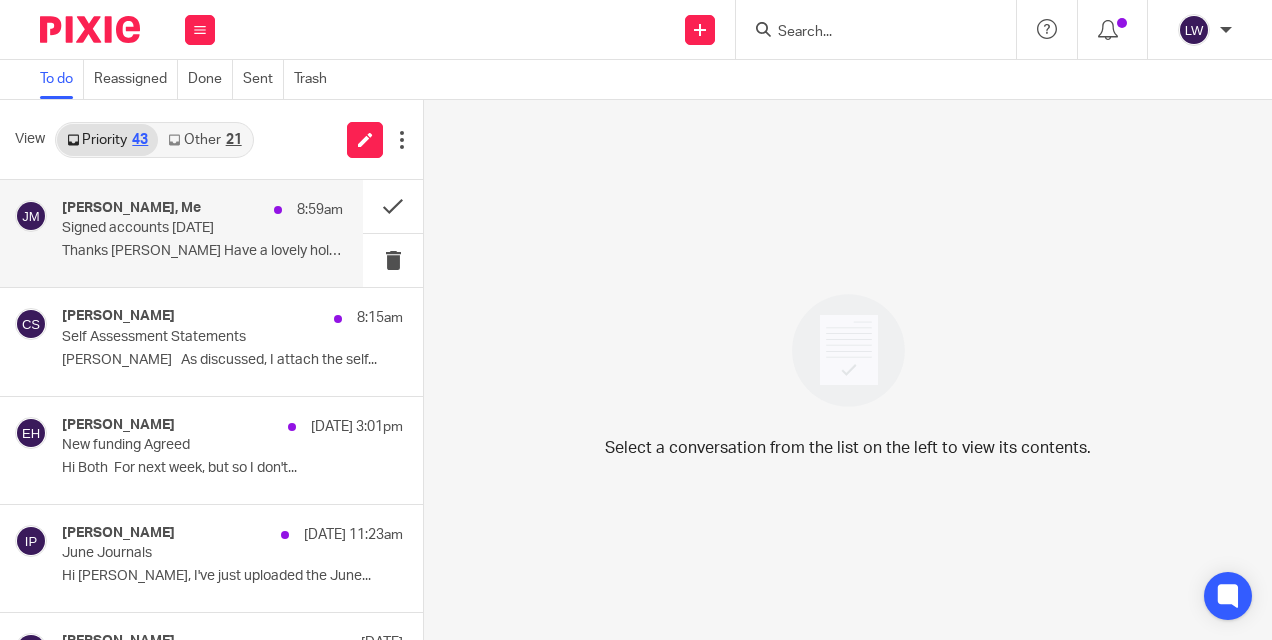 click on "Thanks Lorna     Have a lovely holiday!    ..." at bounding box center [202, 251] 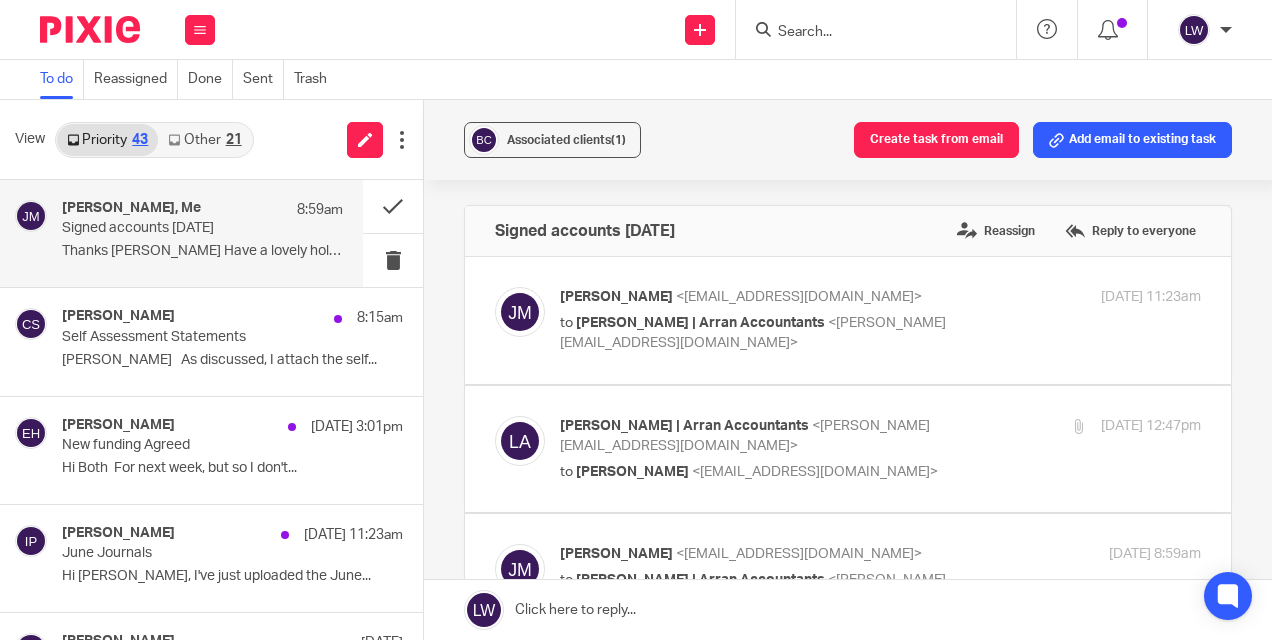 scroll, scrollTop: 0, scrollLeft: 0, axis: both 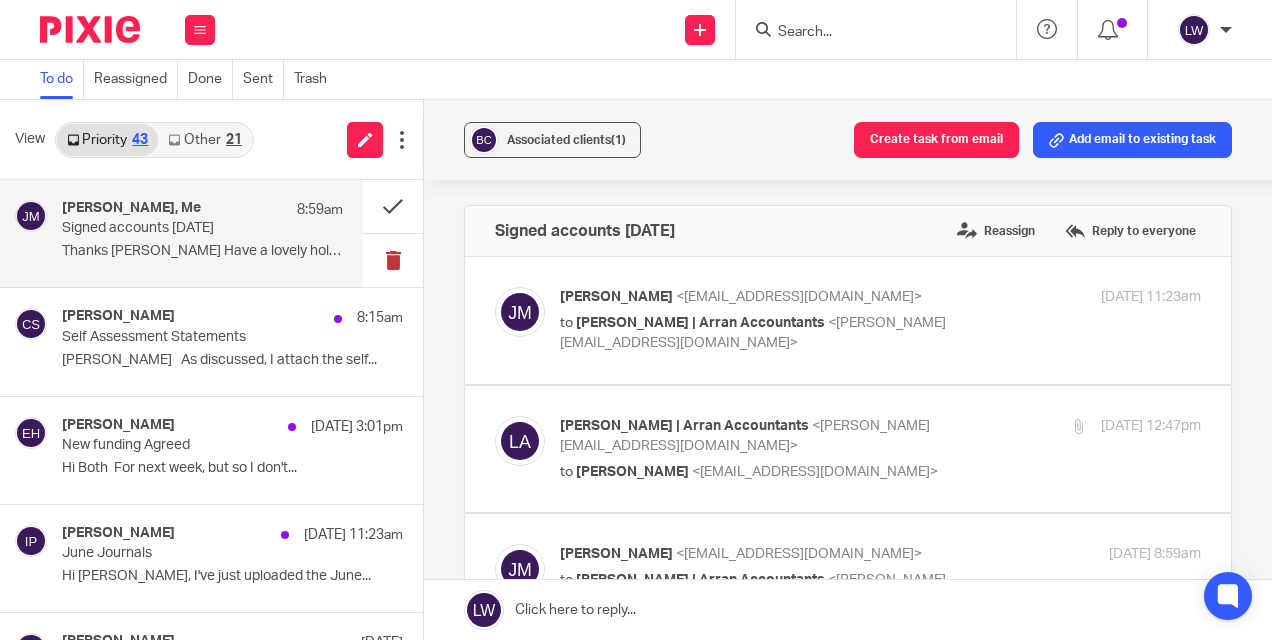 click at bounding box center [393, 260] 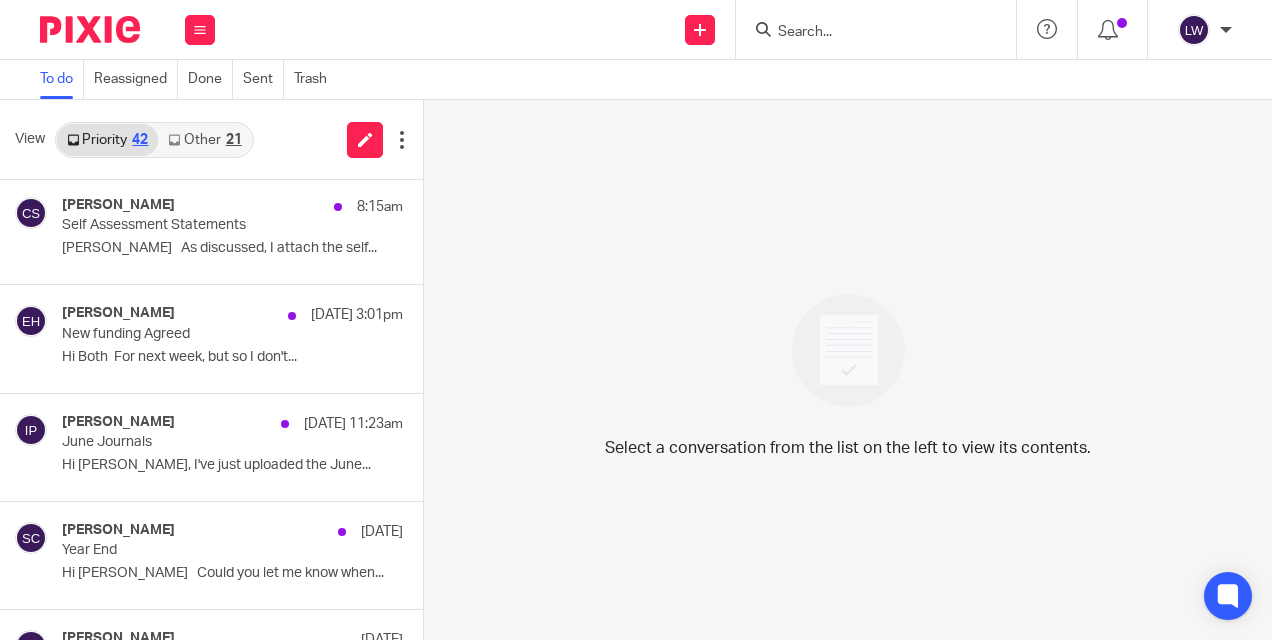 scroll, scrollTop: 0, scrollLeft: 0, axis: both 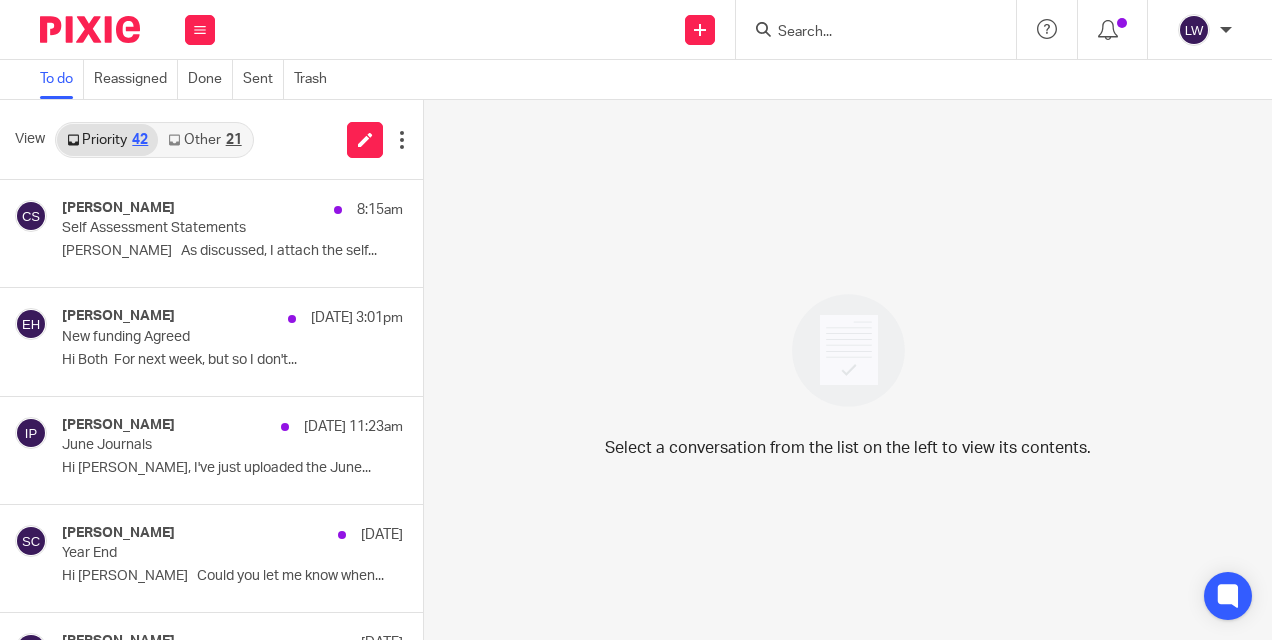 click on "Other
21" at bounding box center [204, 140] 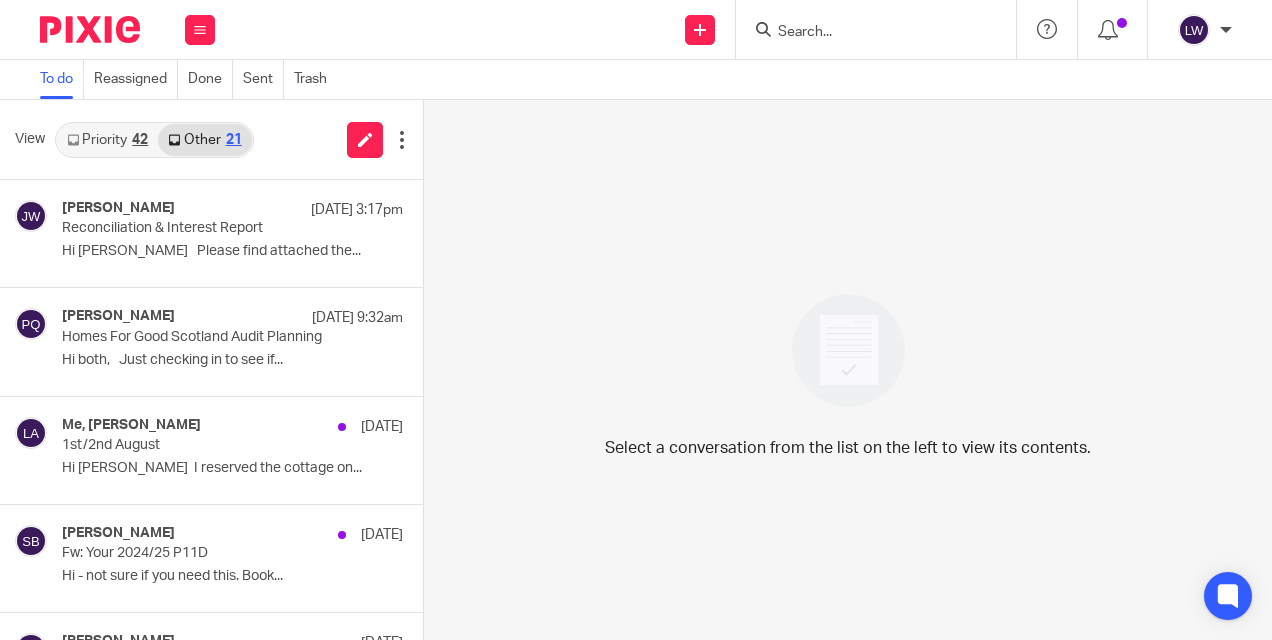 click on "Priority
42" at bounding box center (107, 140) 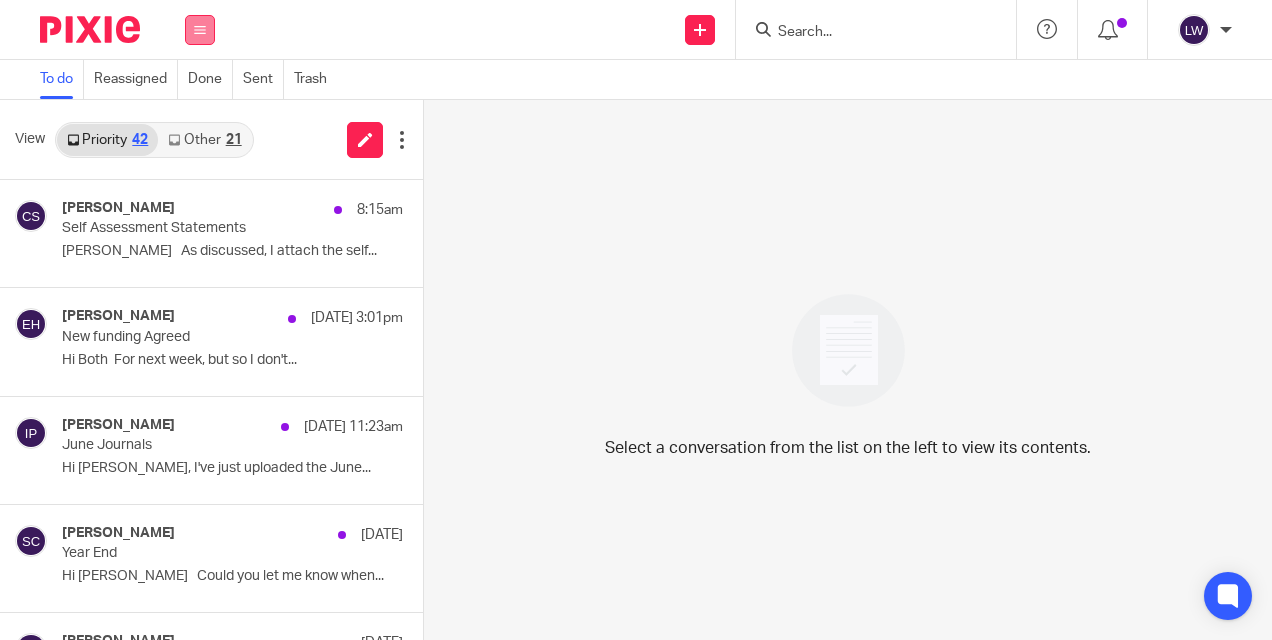 click at bounding box center [200, 30] 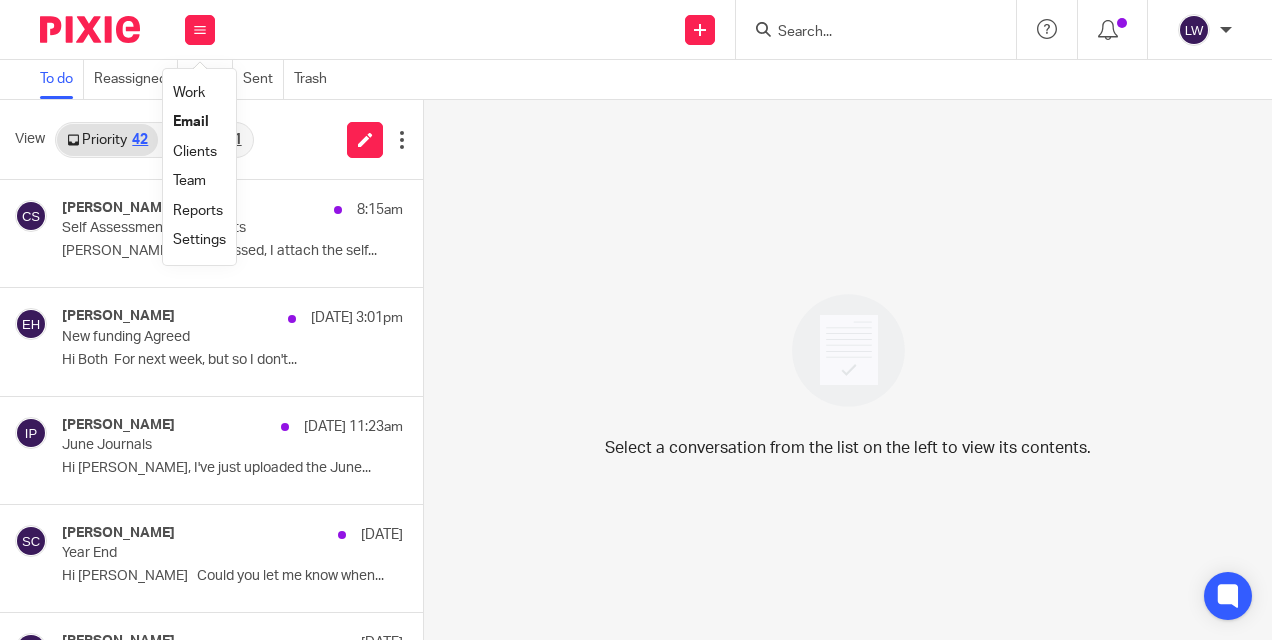 click on "Email" at bounding box center (191, 122) 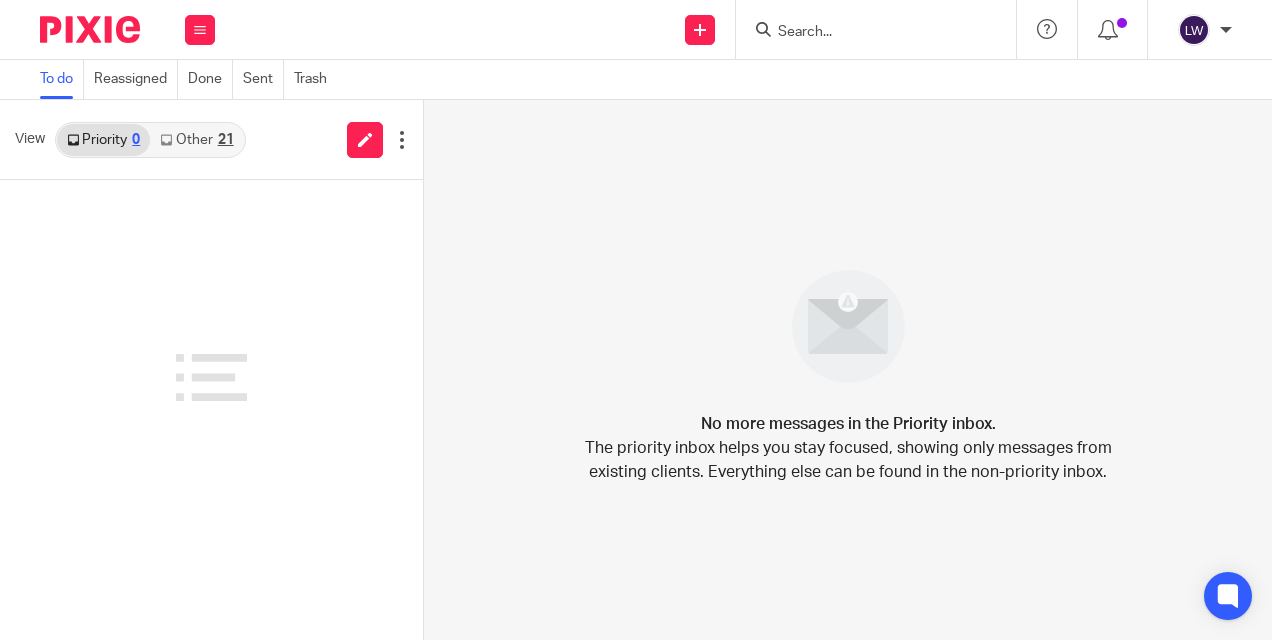 scroll, scrollTop: 0, scrollLeft: 0, axis: both 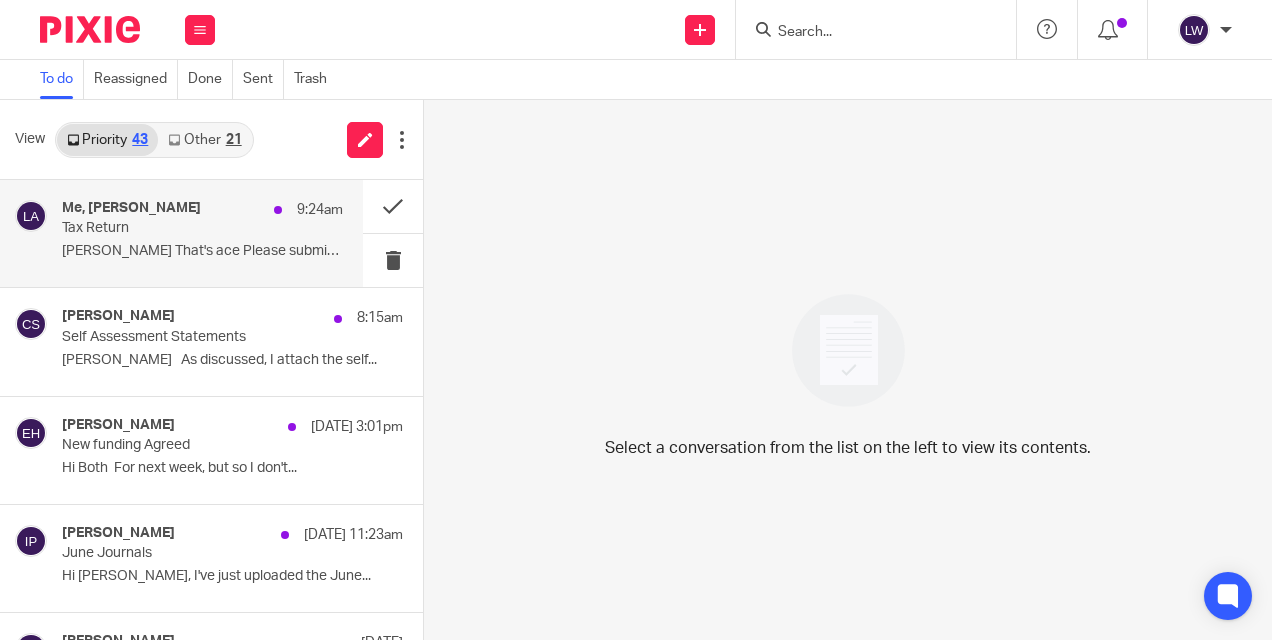 click on "[PERSON_NAME]     That's ace     Please submit.    ..." at bounding box center (202, 251) 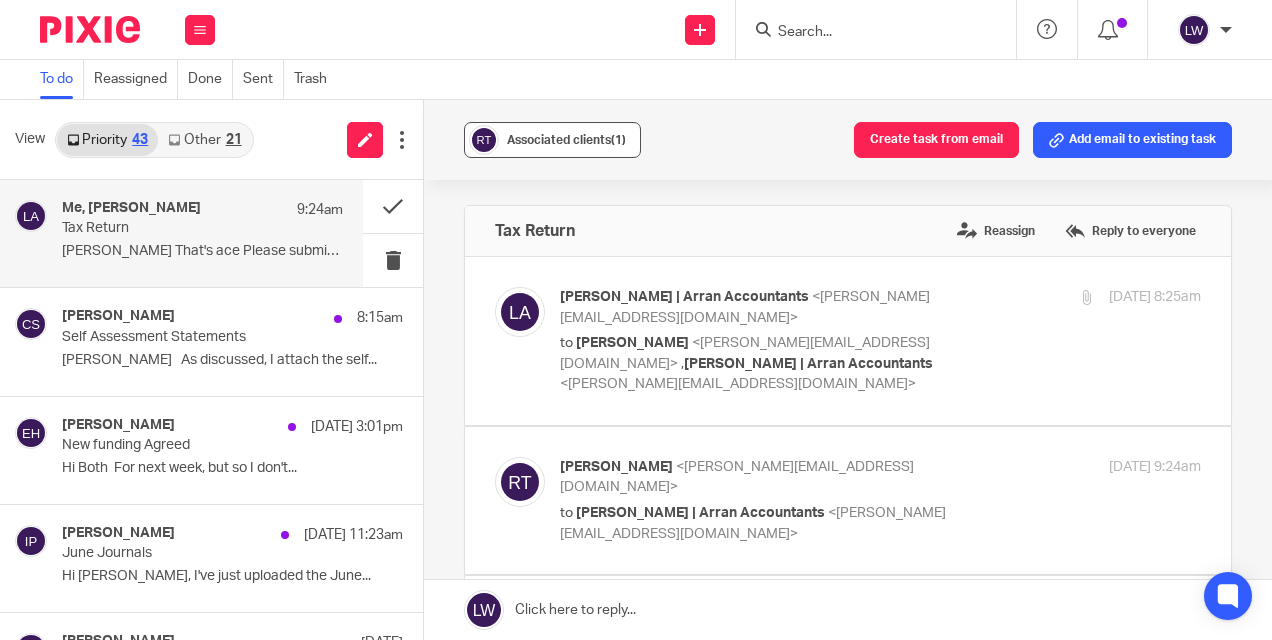 scroll, scrollTop: 0, scrollLeft: 0, axis: both 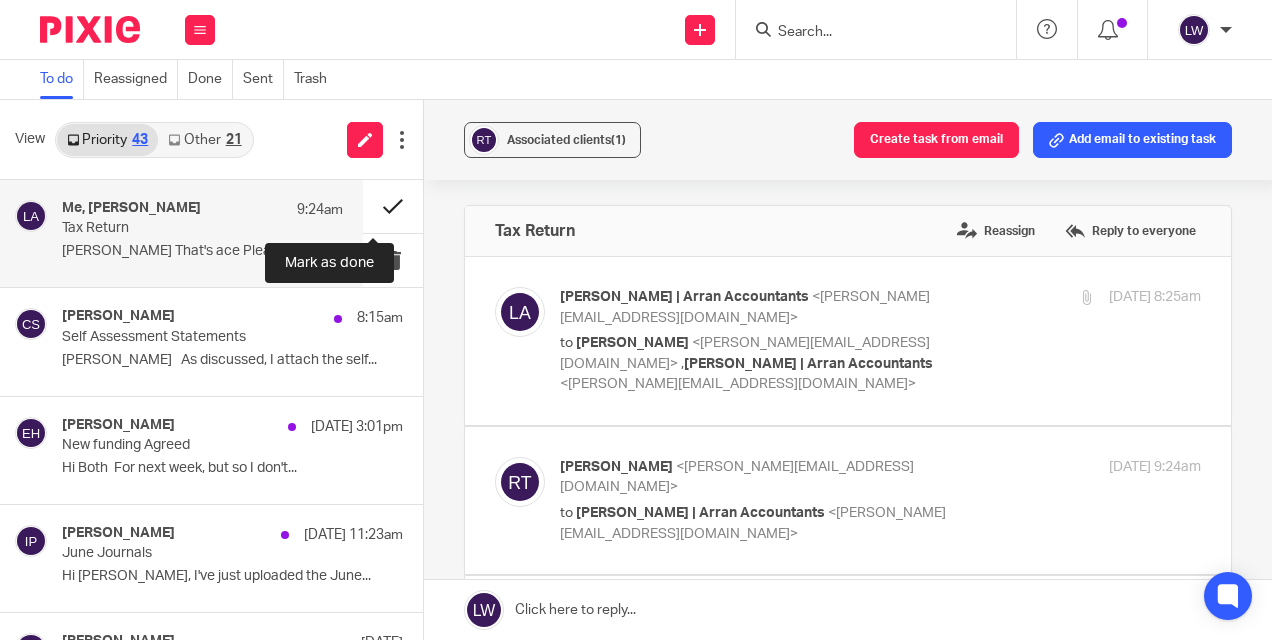click at bounding box center (393, 206) 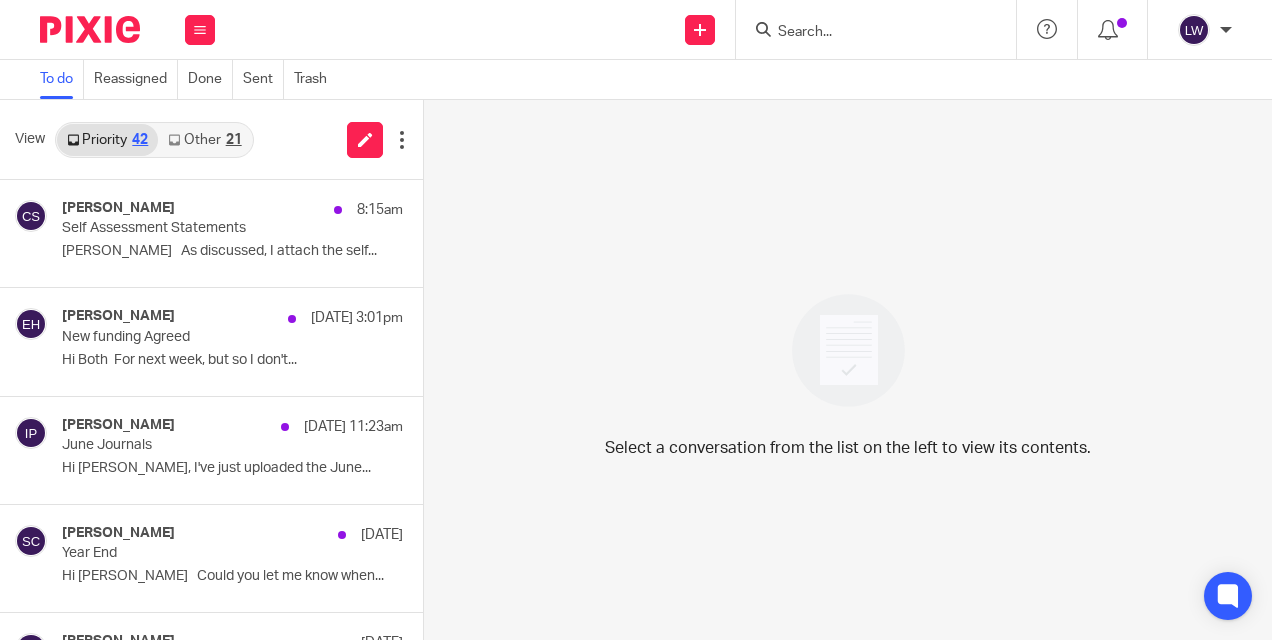click at bounding box center [866, 33] 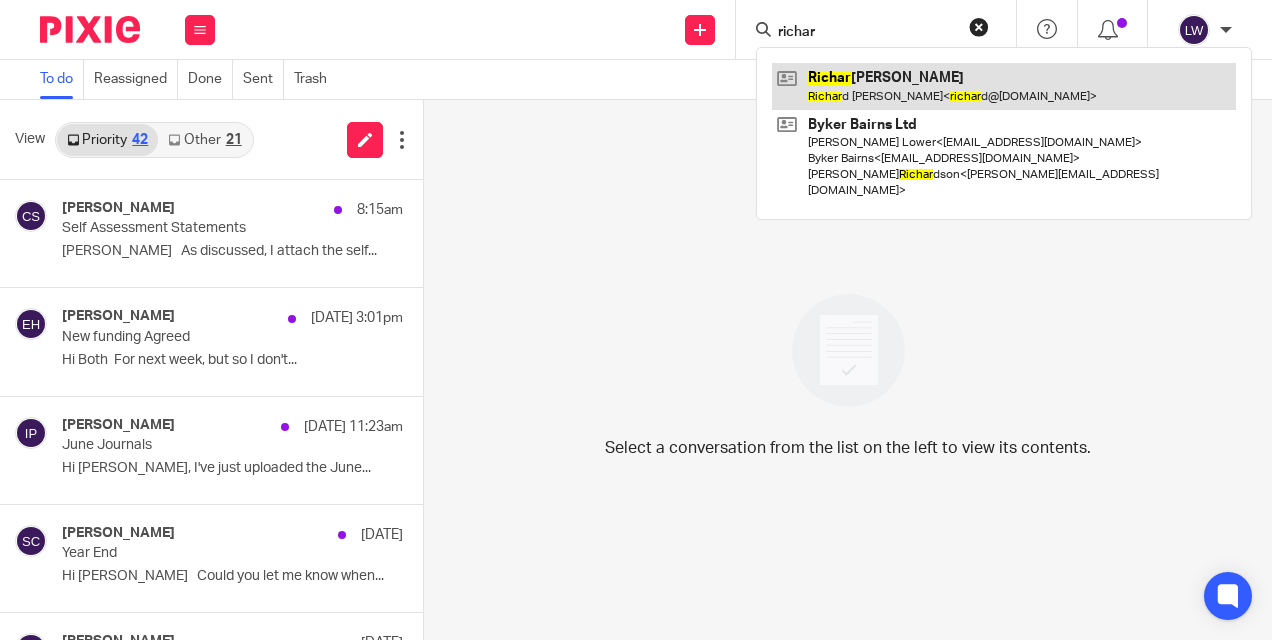 type on "richar" 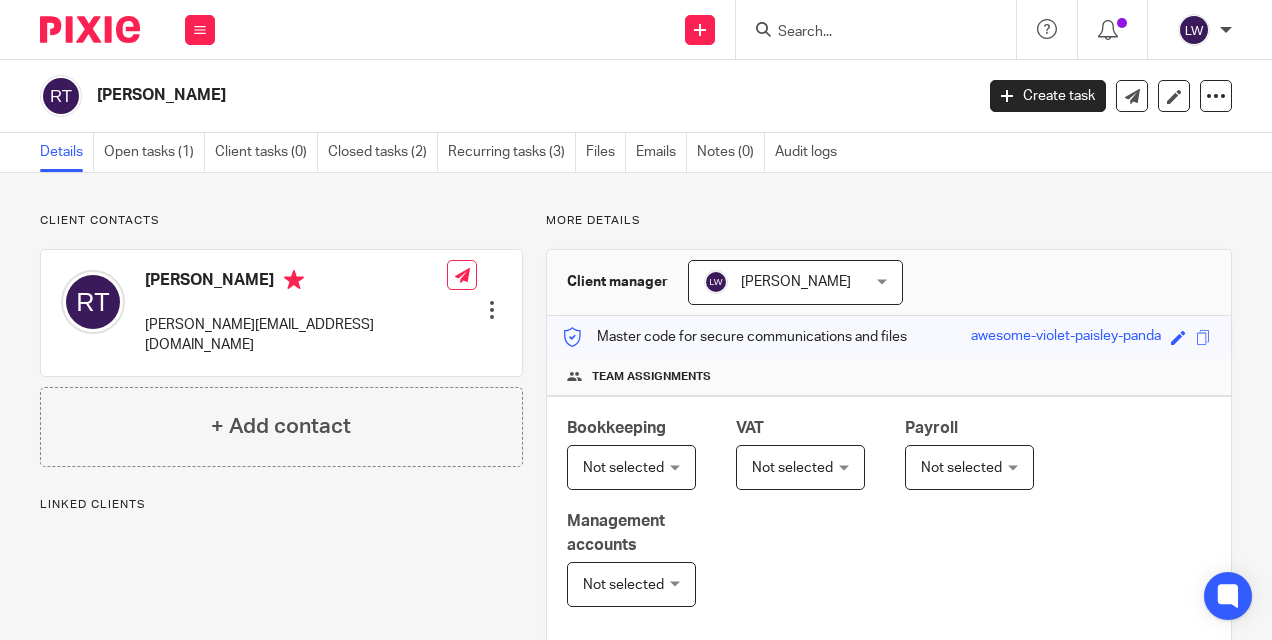 scroll, scrollTop: 0, scrollLeft: 0, axis: both 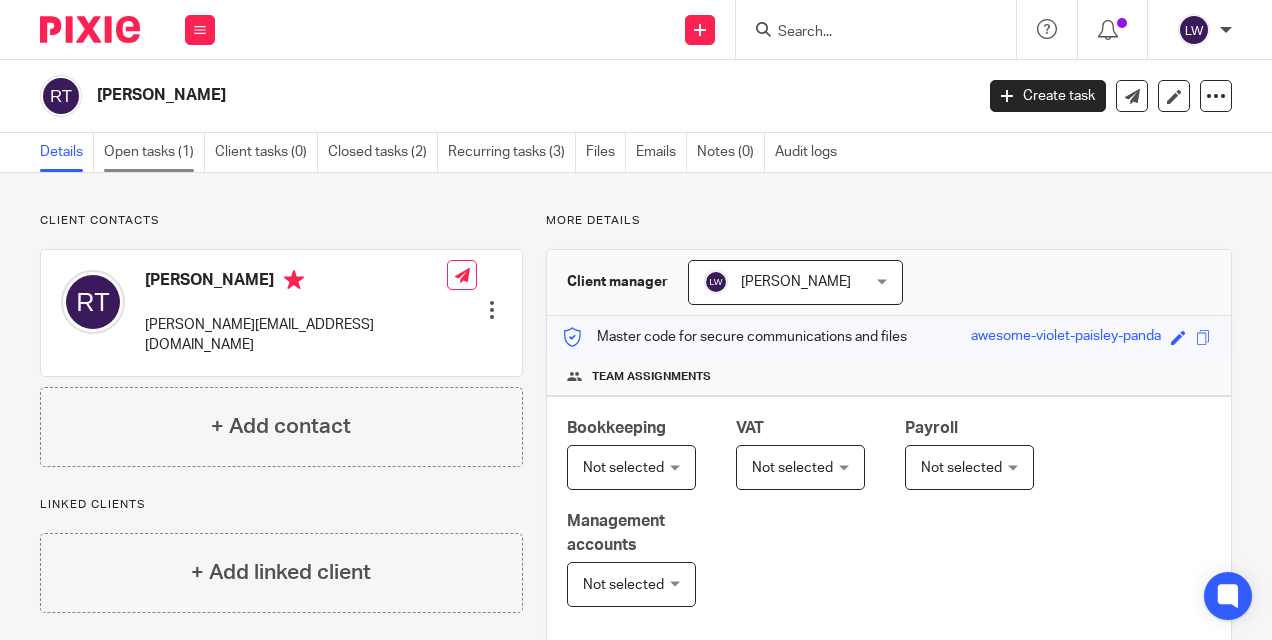 click on "Open tasks (1)" at bounding box center (154, 152) 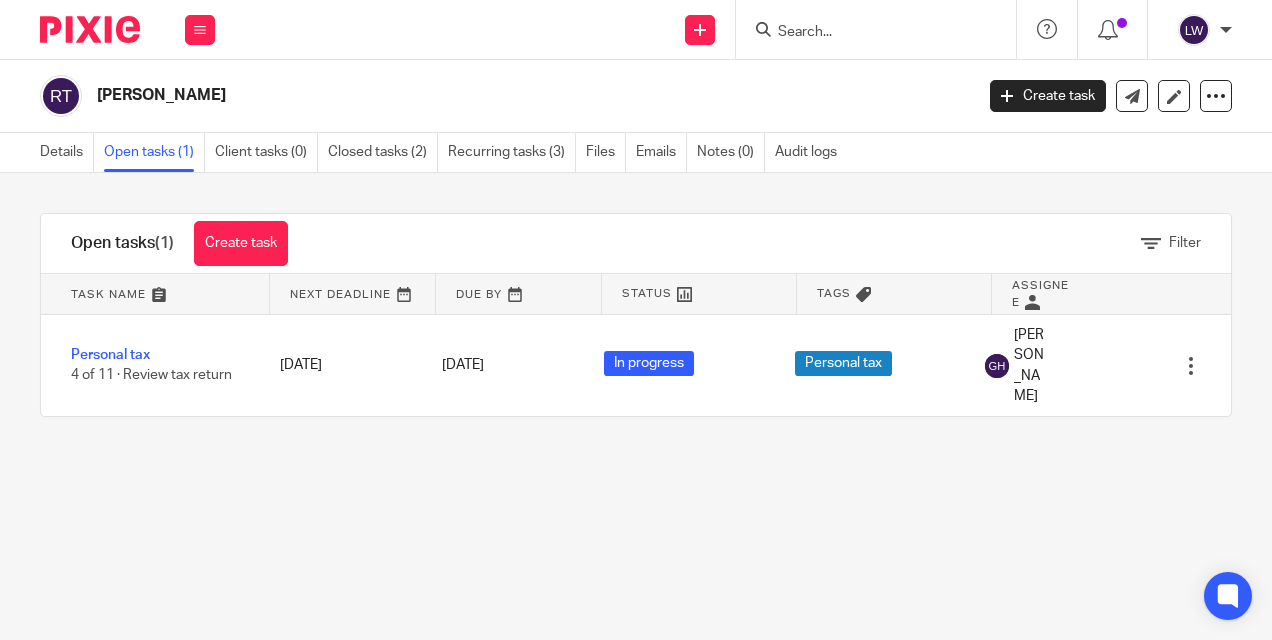 scroll, scrollTop: 0, scrollLeft: 0, axis: both 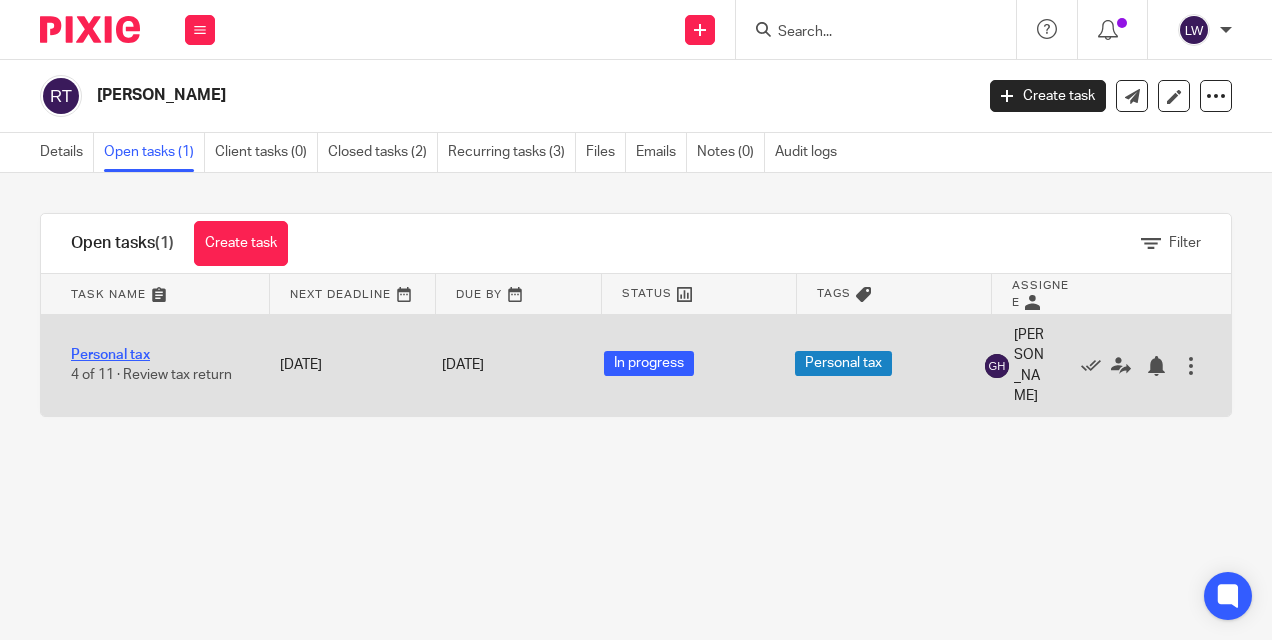 click on "Personal tax" at bounding box center (110, 355) 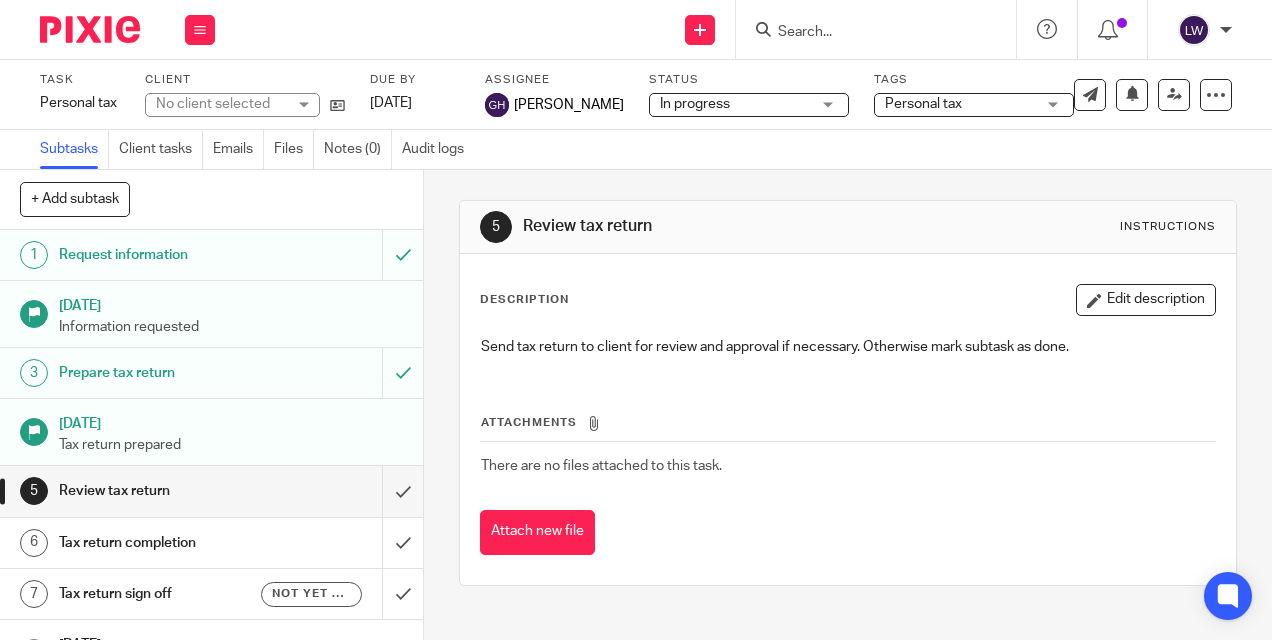 scroll, scrollTop: 0, scrollLeft: 0, axis: both 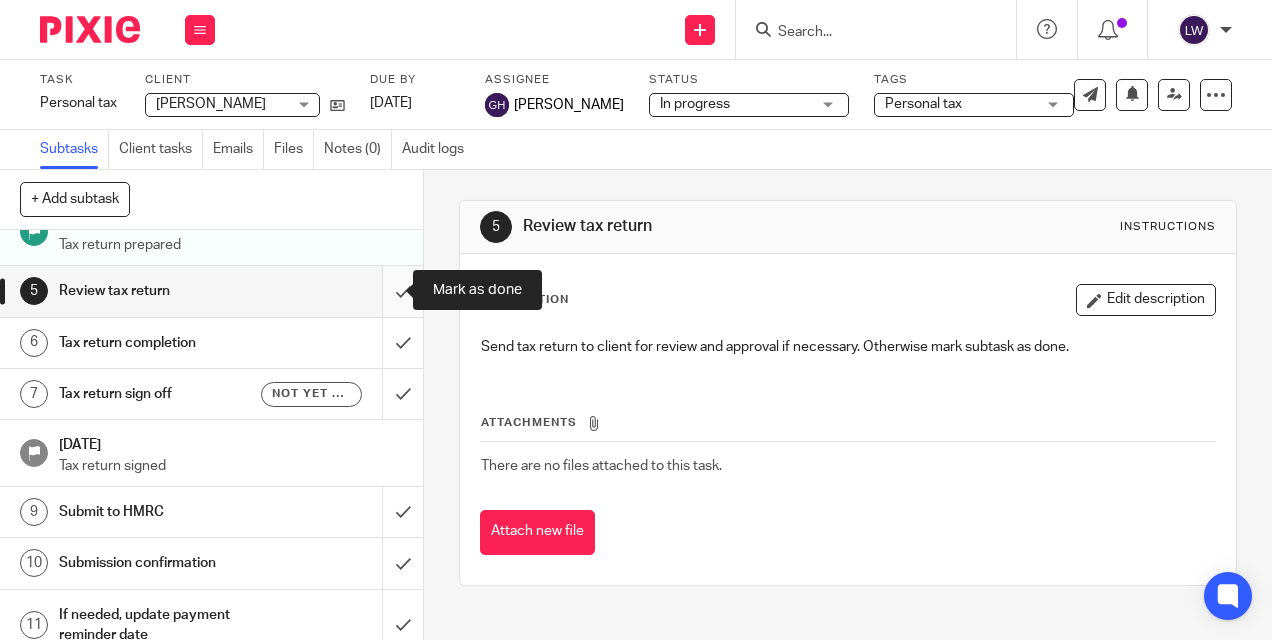 click at bounding box center [211, 291] 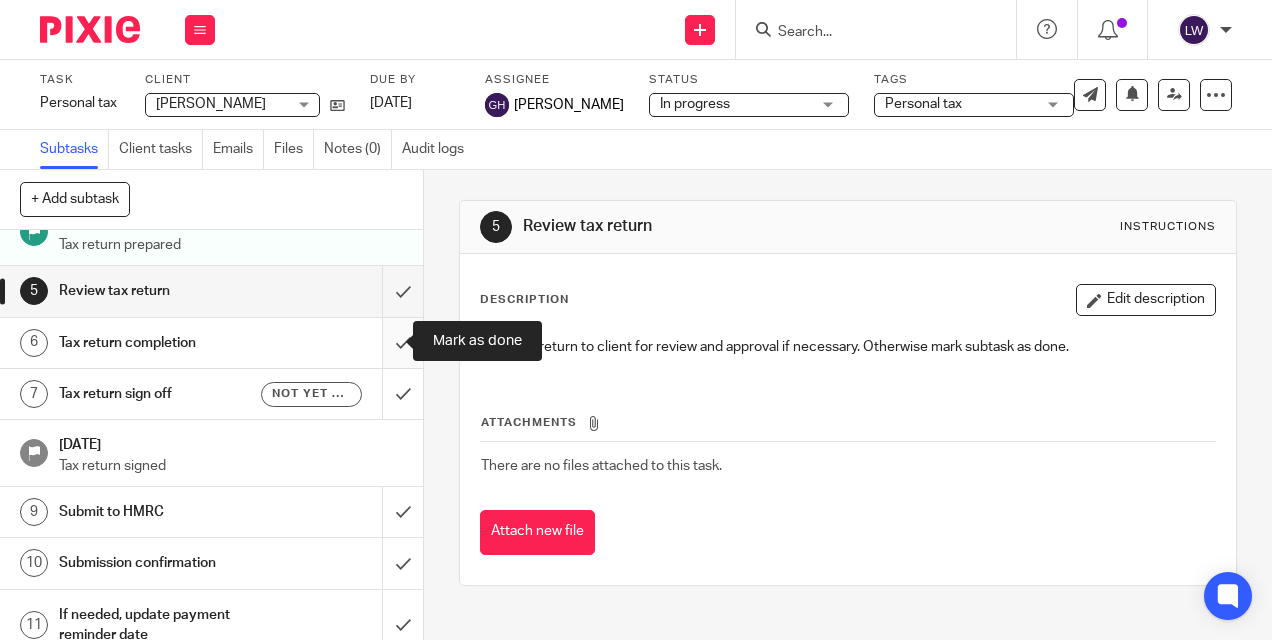 click at bounding box center (211, 343) 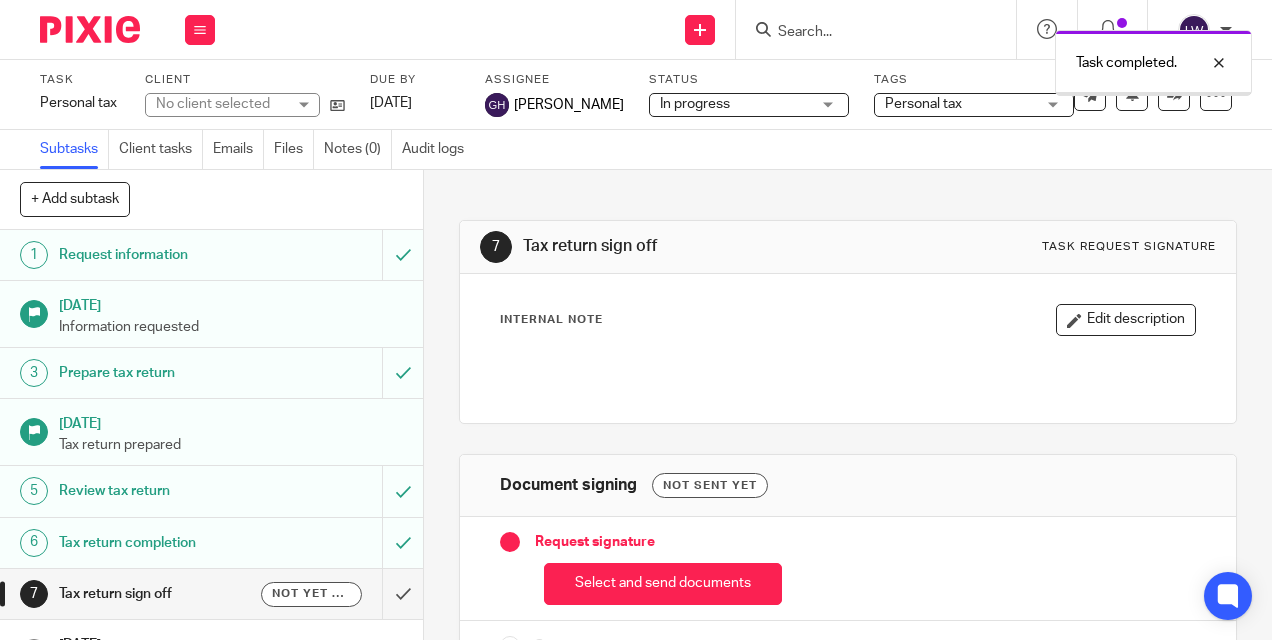 scroll, scrollTop: 0, scrollLeft: 0, axis: both 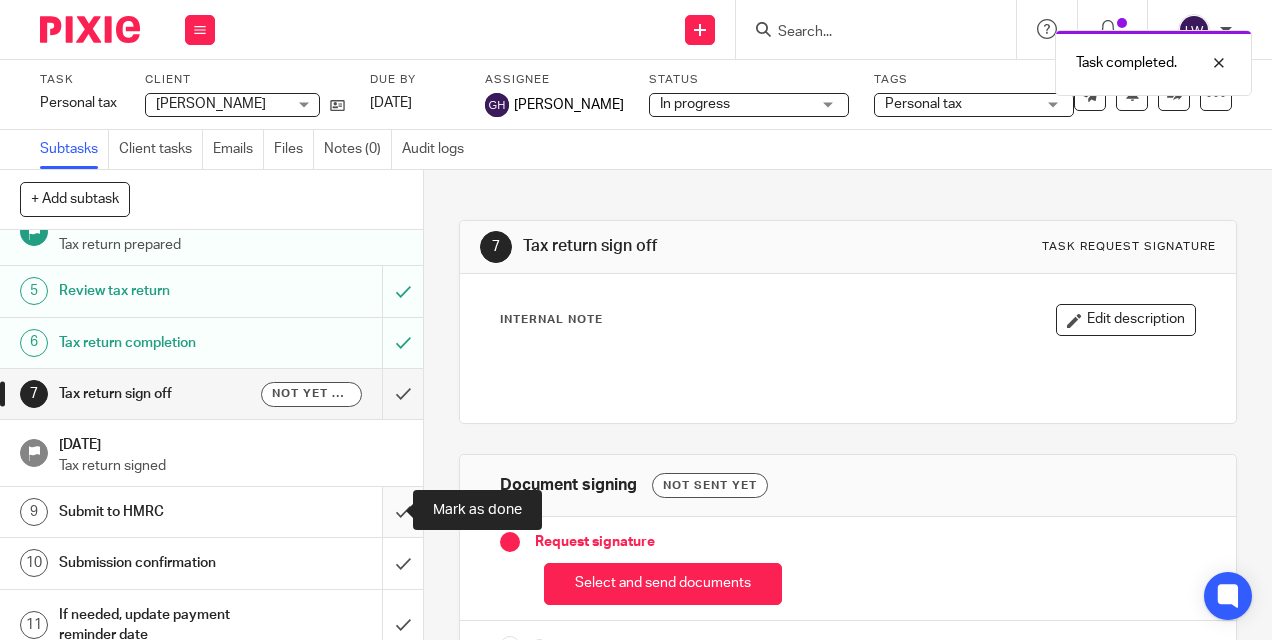 click at bounding box center (211, 512) 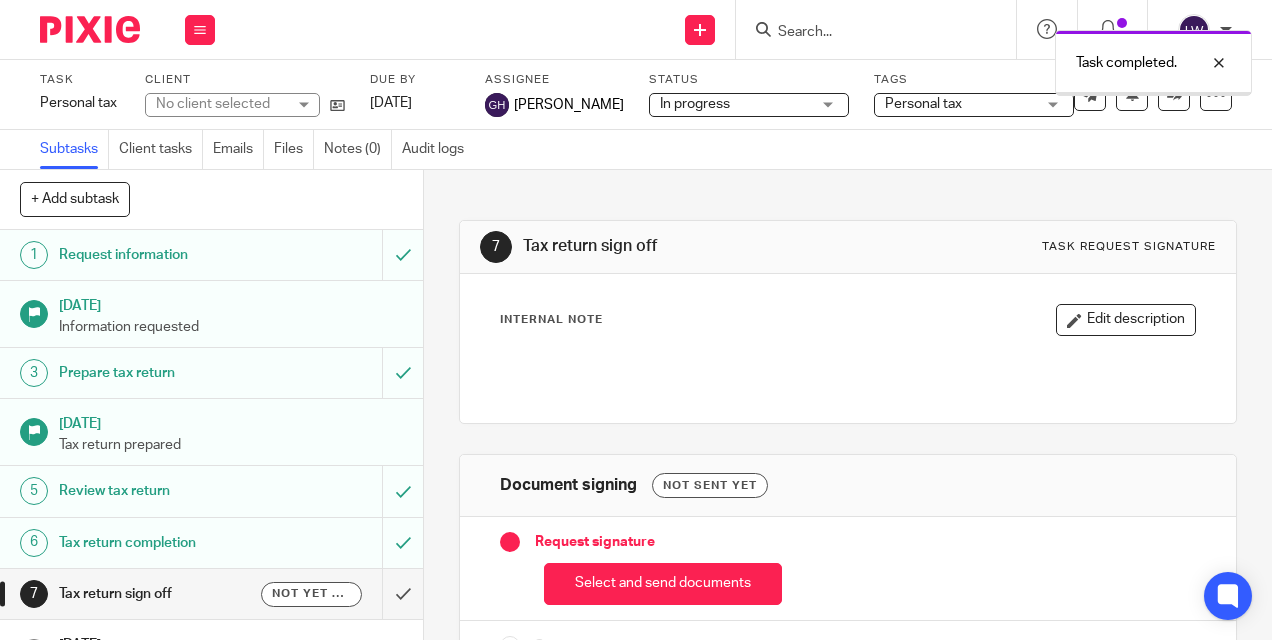 scroll, scrollTop: 0, scrollLeft: 0, axis: both 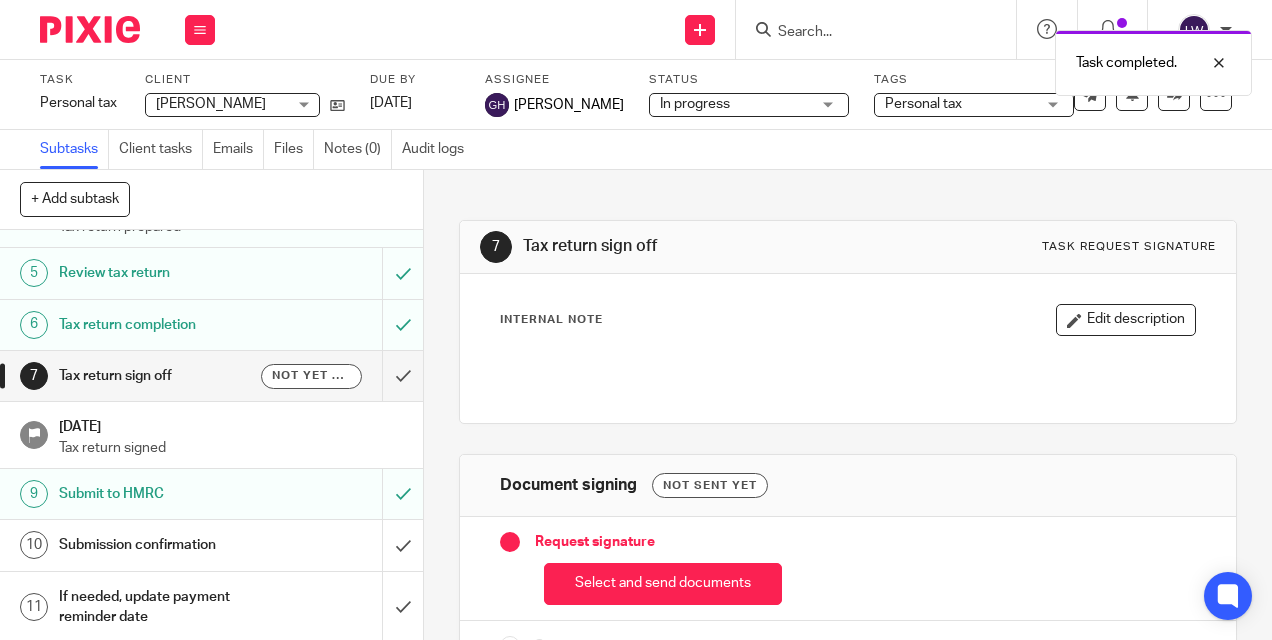click on "Submission confirmation" at bounding box center (160, 545) 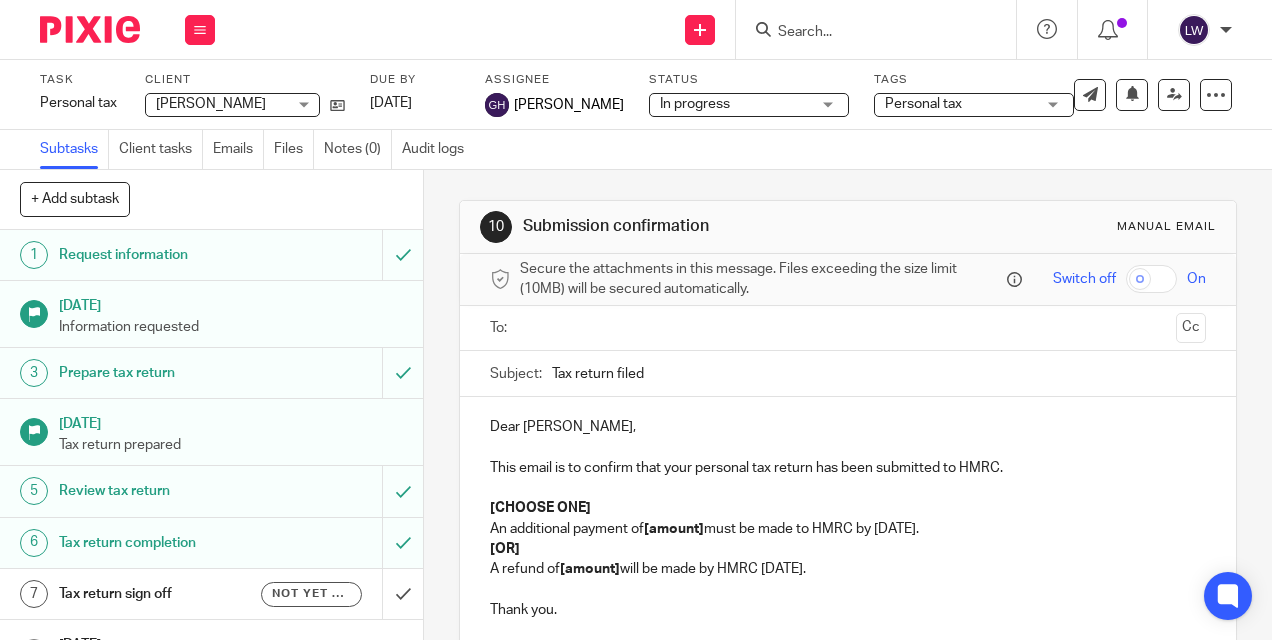 scroll, scrollTop: 0, scrollLeft: 0, axis: both 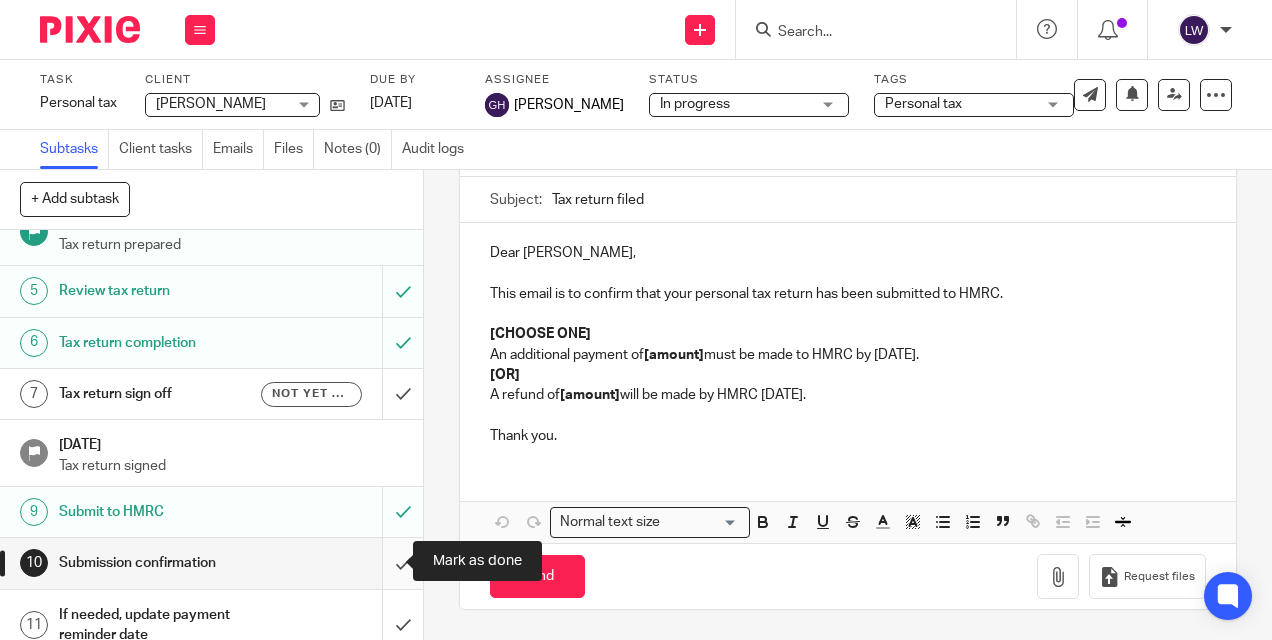 click at bounding box center [211, 563] 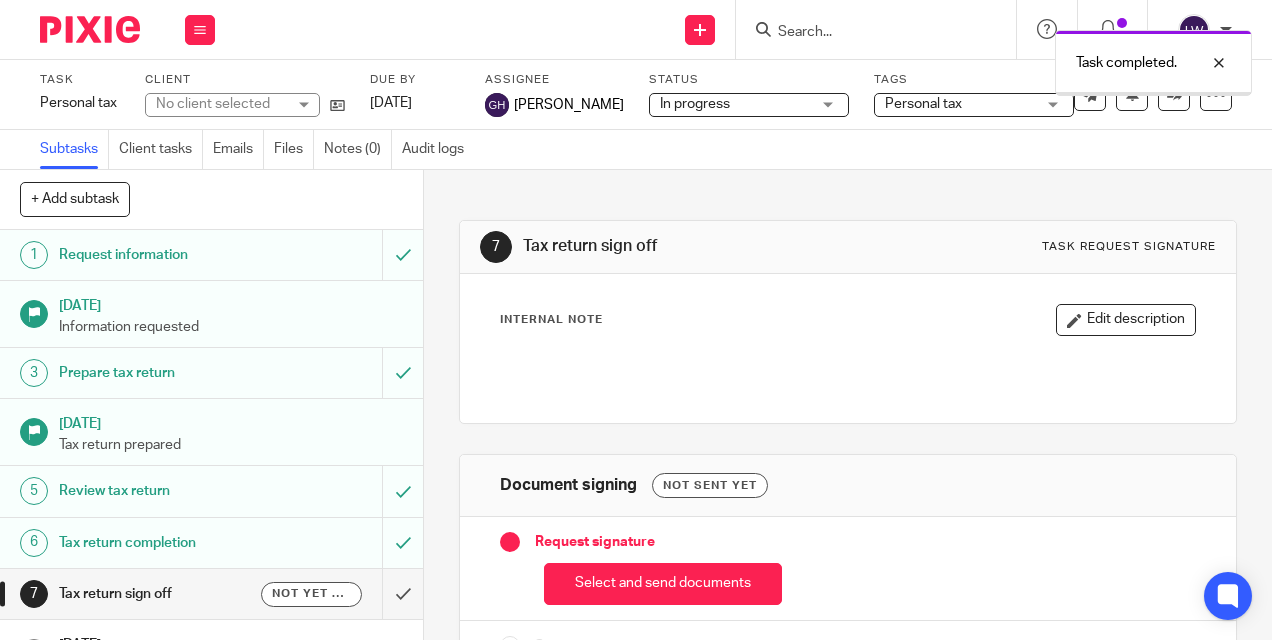 scroll, scrollTop: 0, scrollLeft: 0, axis: both 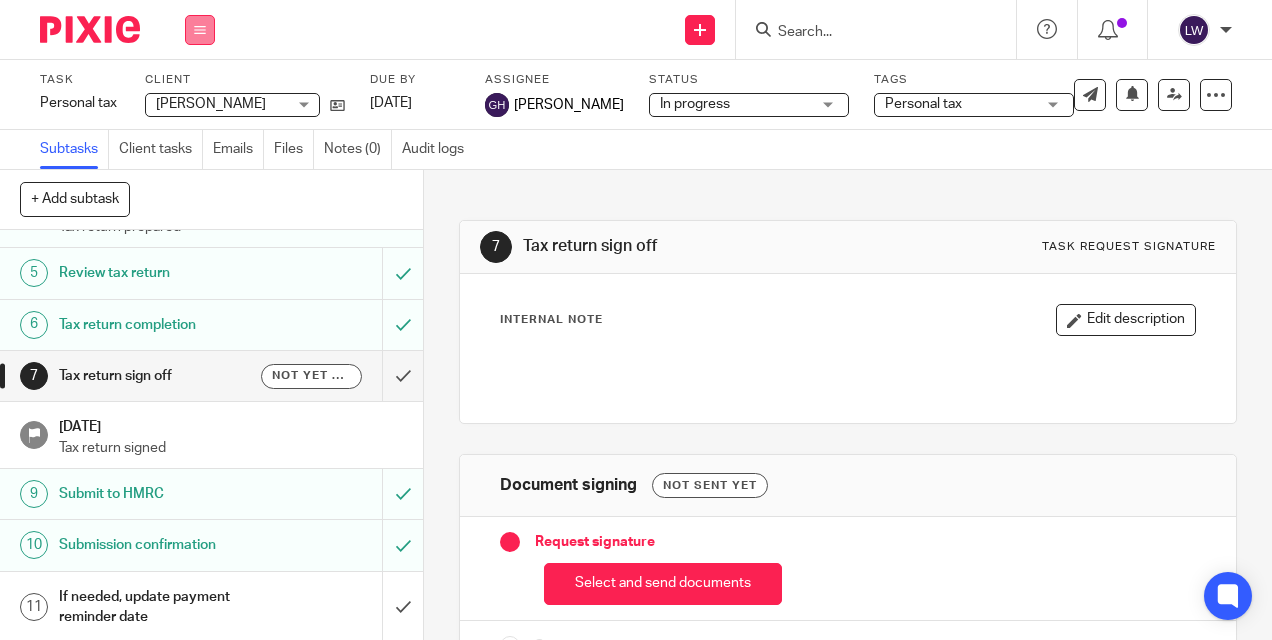 click at bounding box center [200, 30] 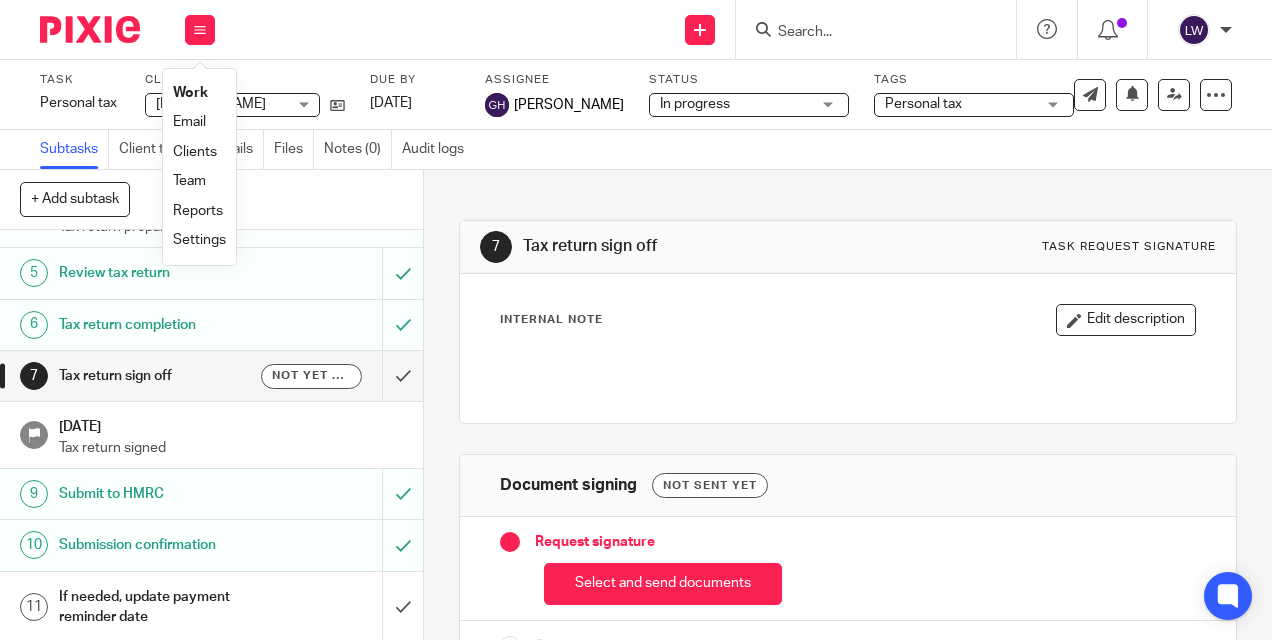 click on "Email" at bounding box center [189, 122] 